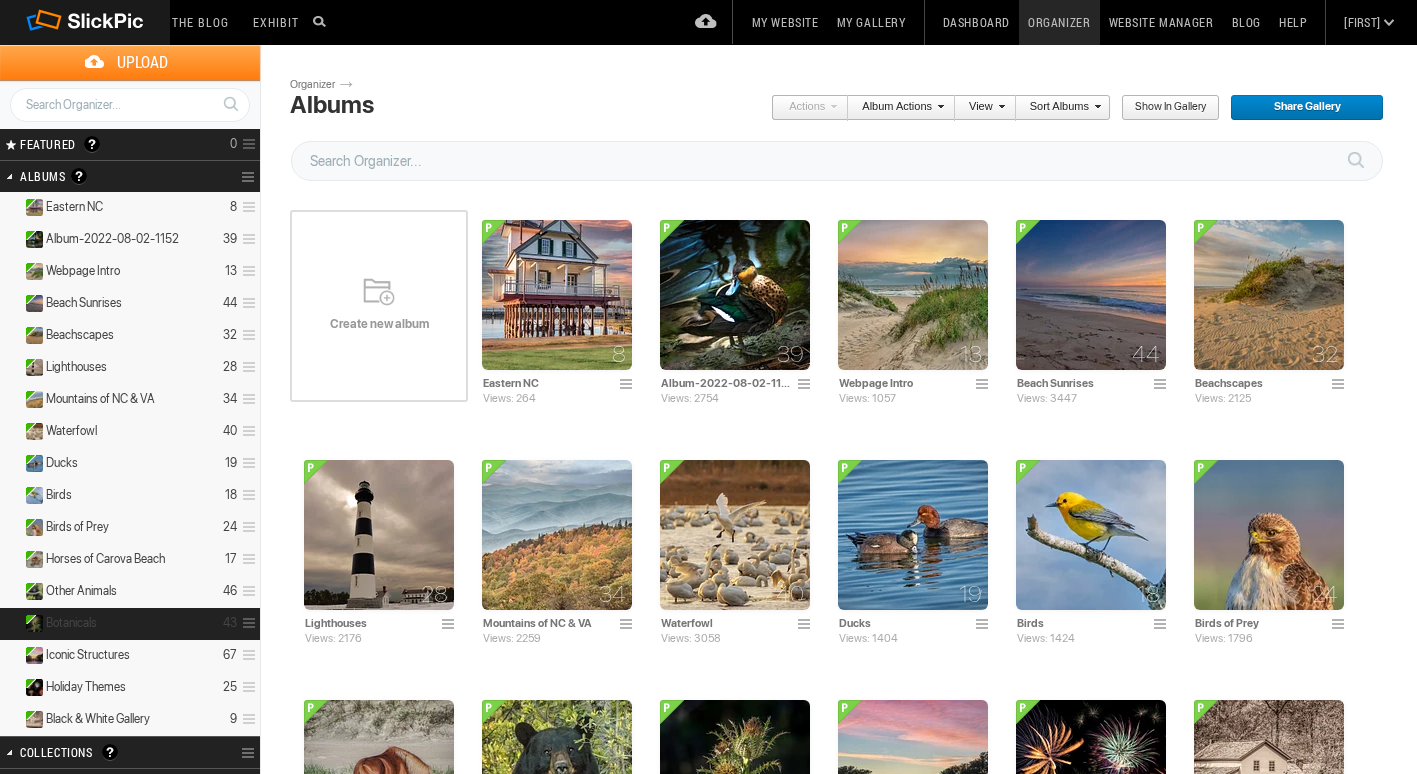 scroll, scrollTop: 0, scrollLeft: 0, axis: both 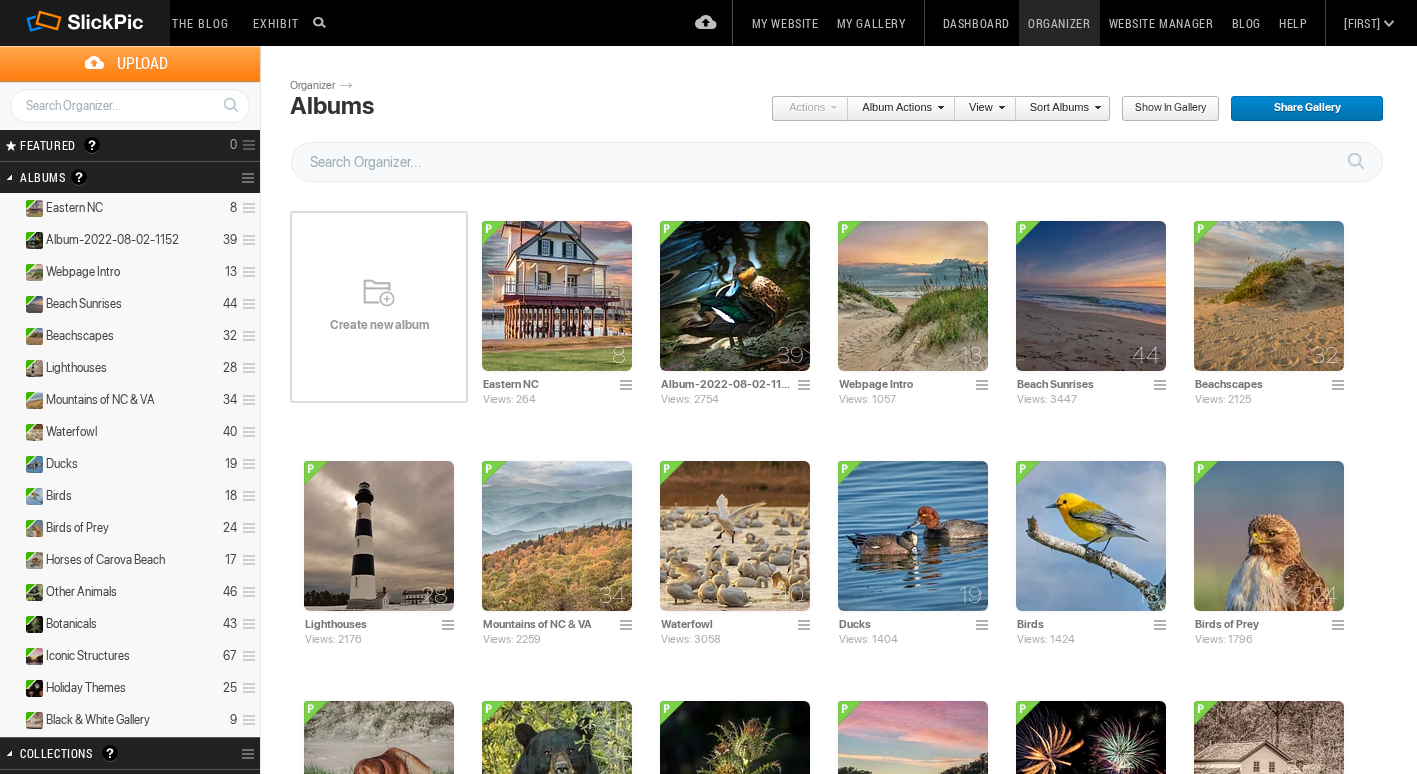 click on "My Gallery" at bounding box center [871, 23] 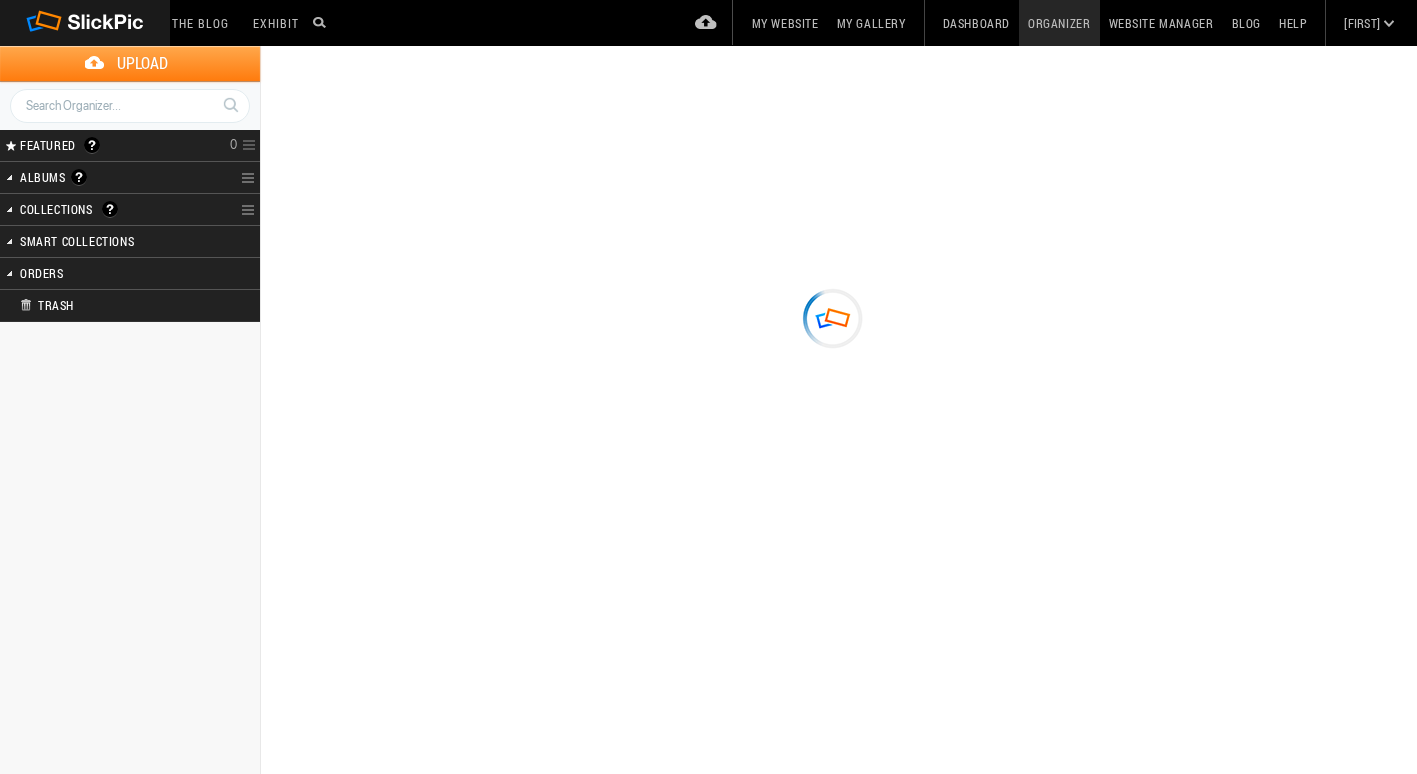 scroll, scrollTop: 0, scrollLeft: 0, axis: both 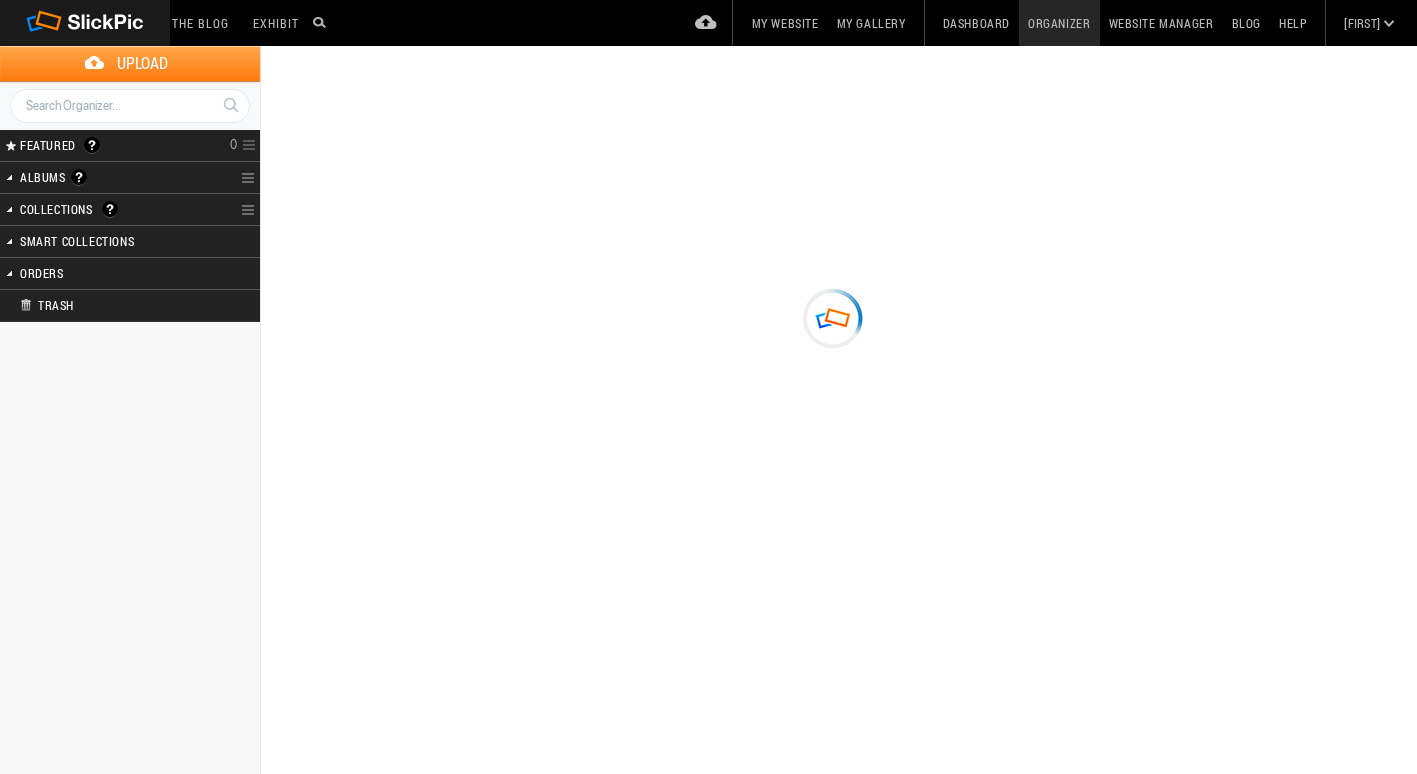 type on "Album-2025-08-01-855" 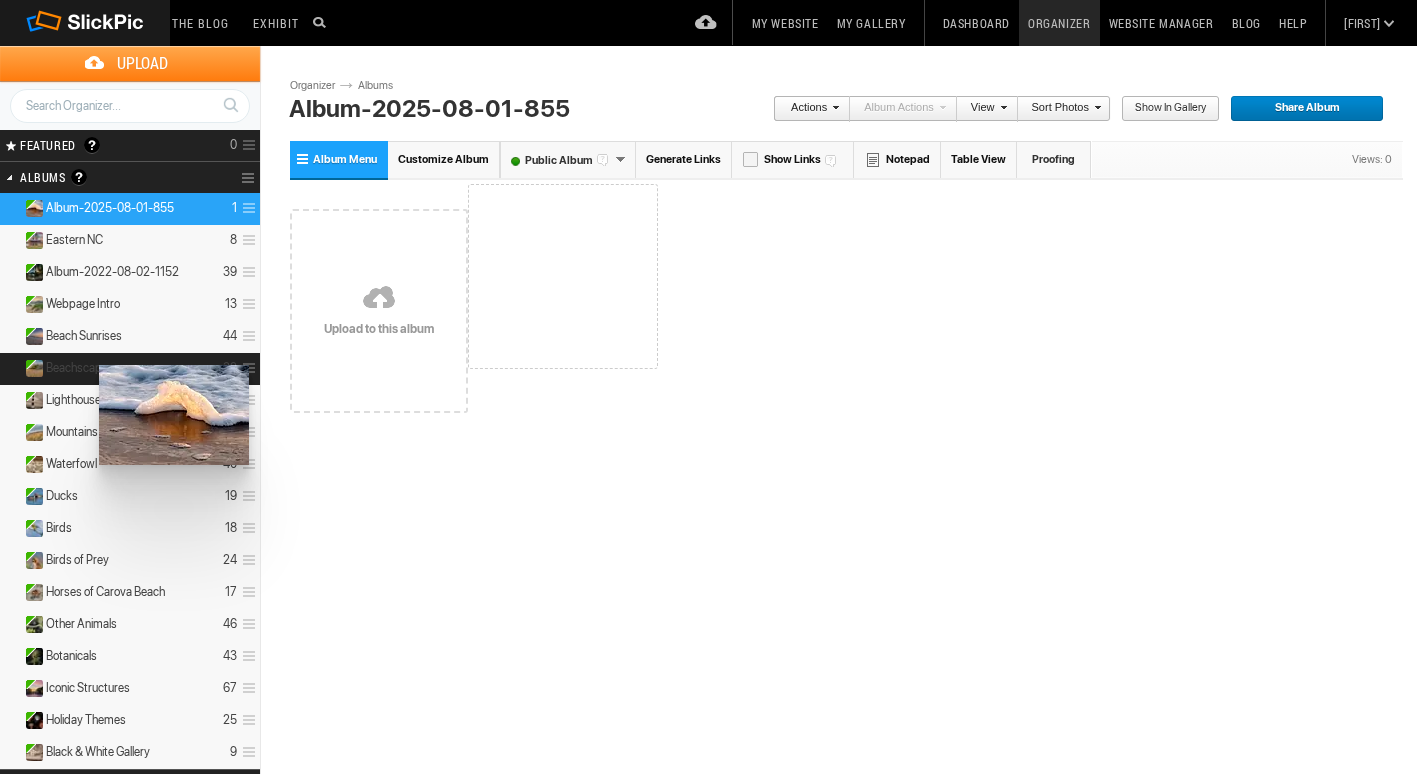 drag, startPoint x: 524, startPoint y: 288, endPoint x: 97, endPoint y: 365, distance: 433.8871 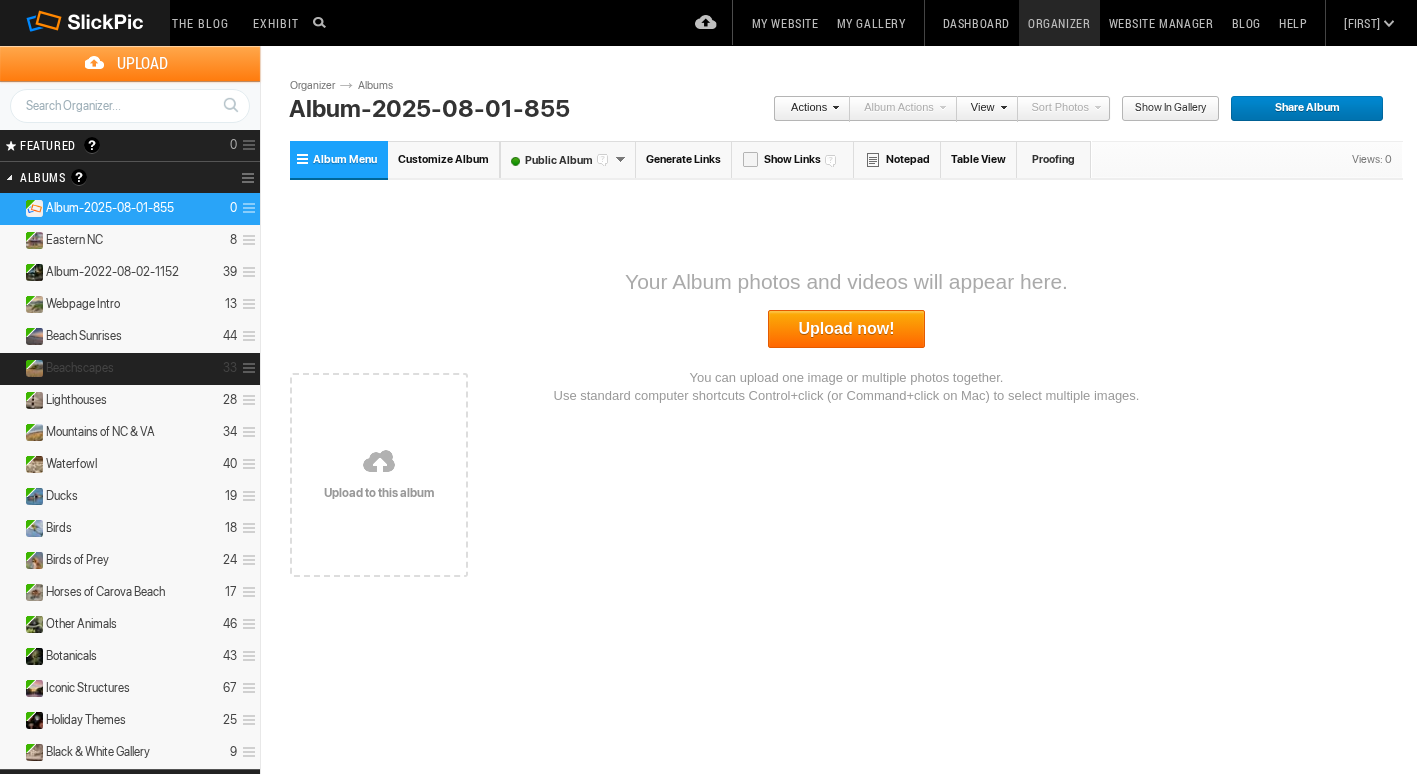 click on "Beachscapes
33" at bounding box center [130, 369] 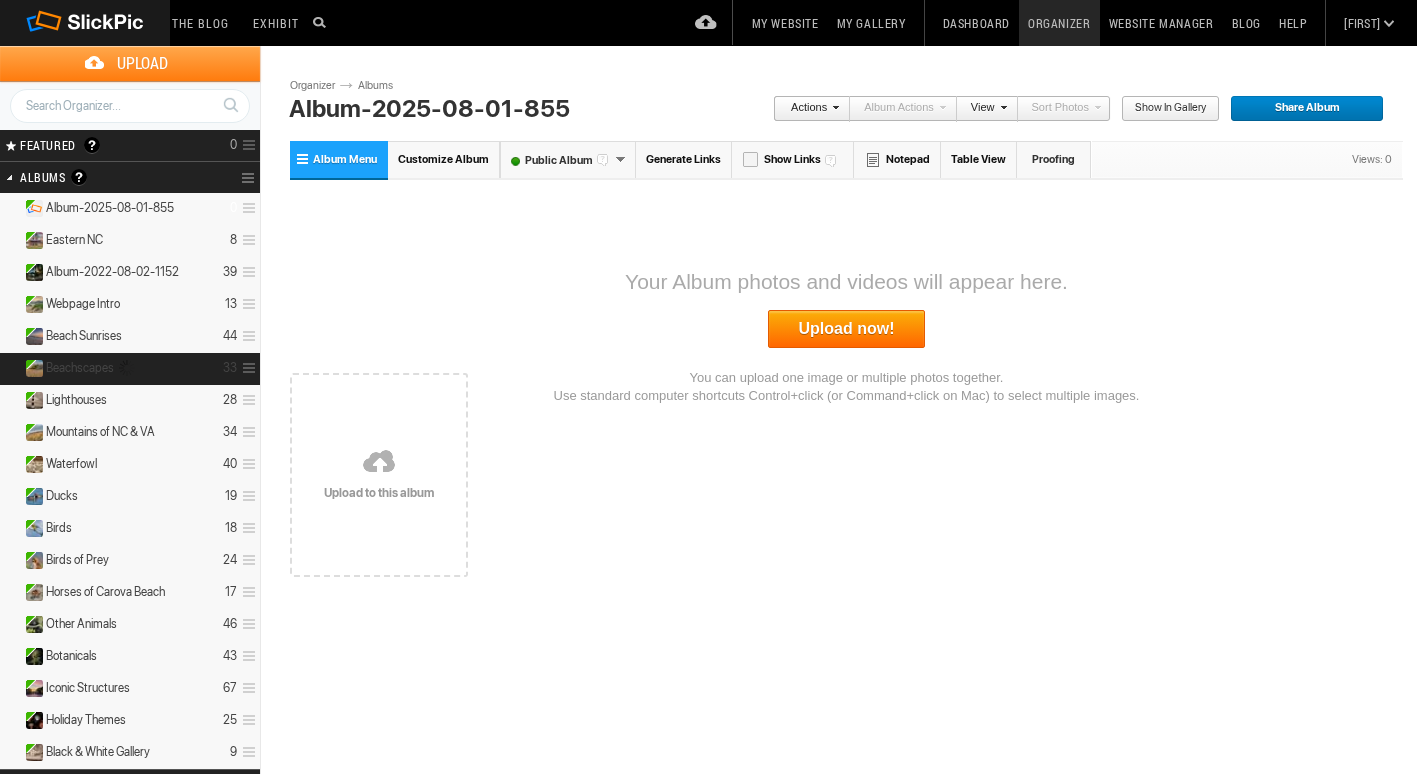 click at bounding box center (127, 368) 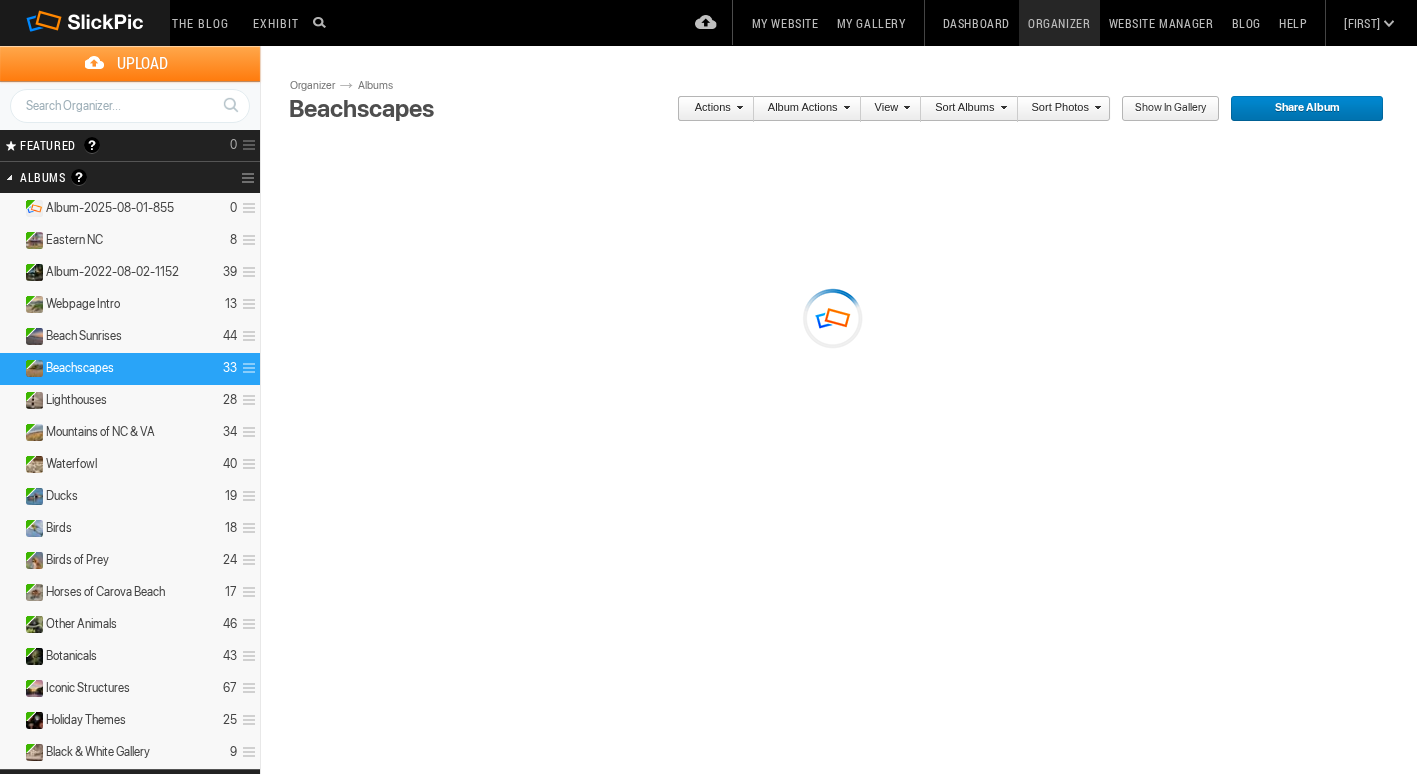 scroll, scrollTop: 0, scrollLeft: 0, axis: both 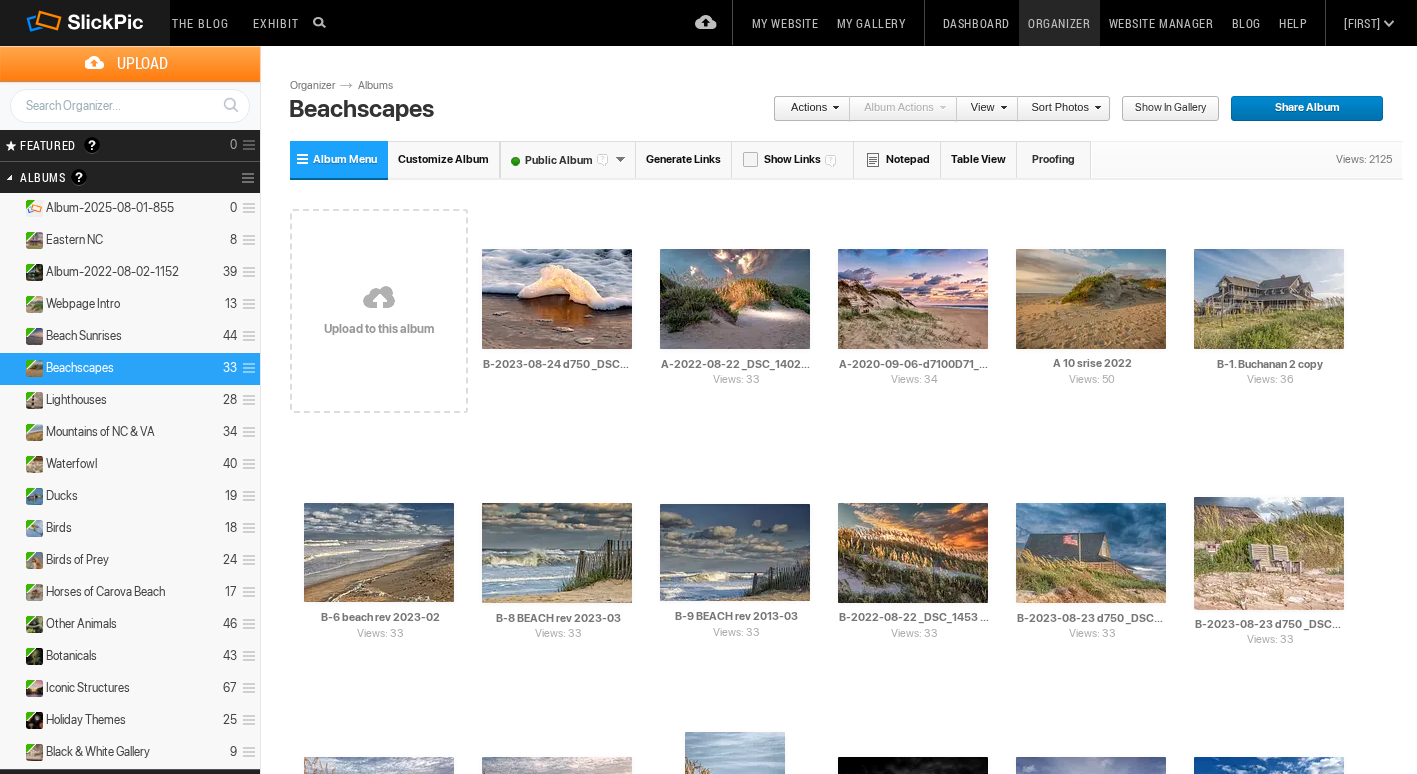 click on "My Website" at bounding box center (785, 23) 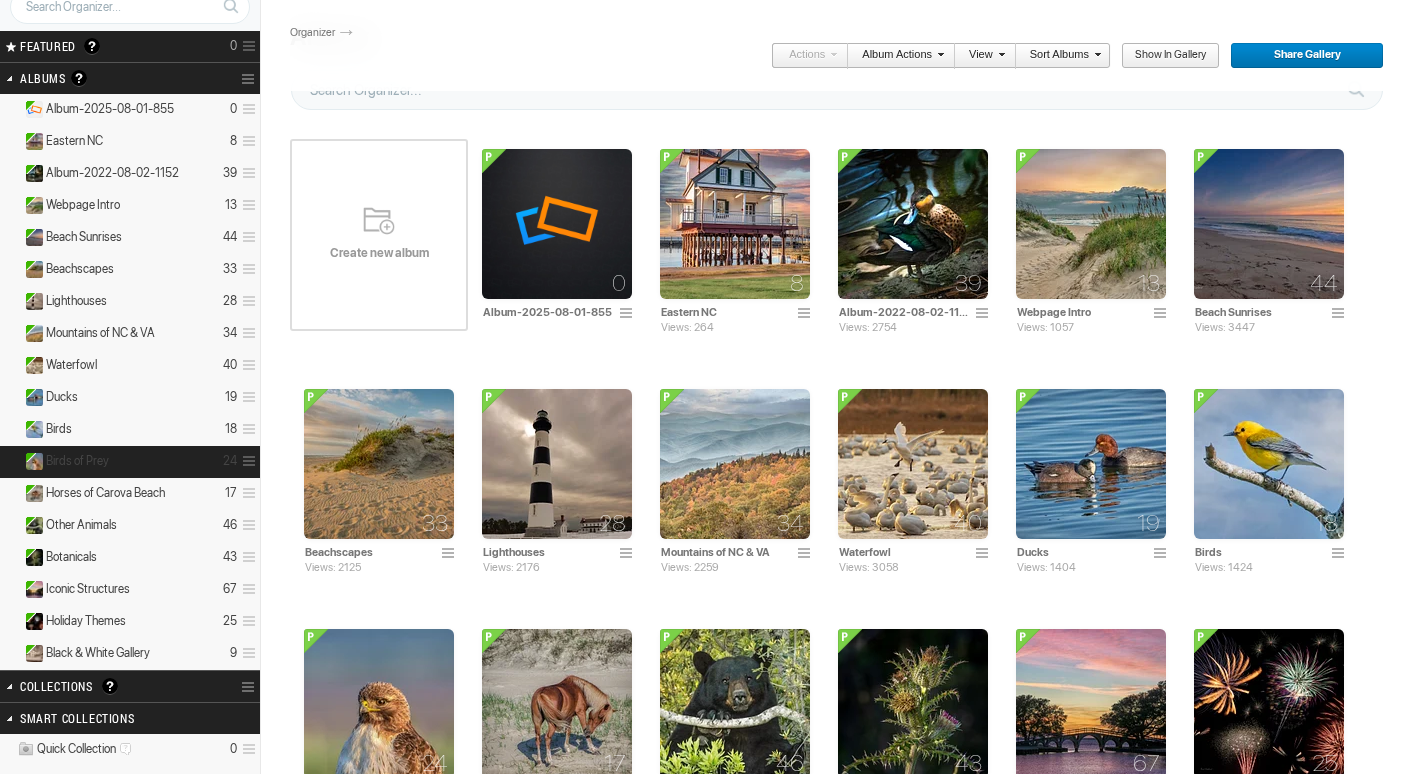scroll, scrollTop: 100, scrollLeft: 0, axis: vertical 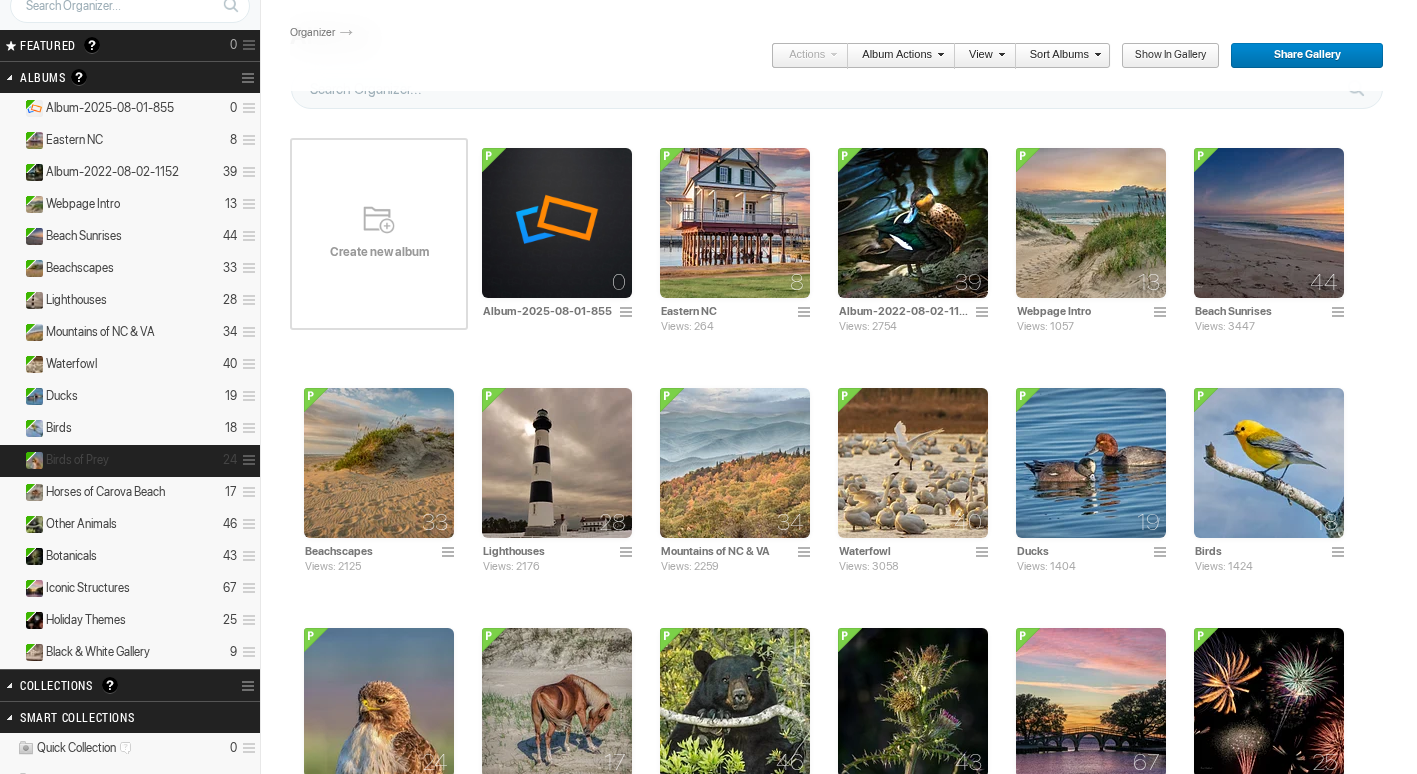 click on "Birds of Prey" at bounding box center [77, 460] 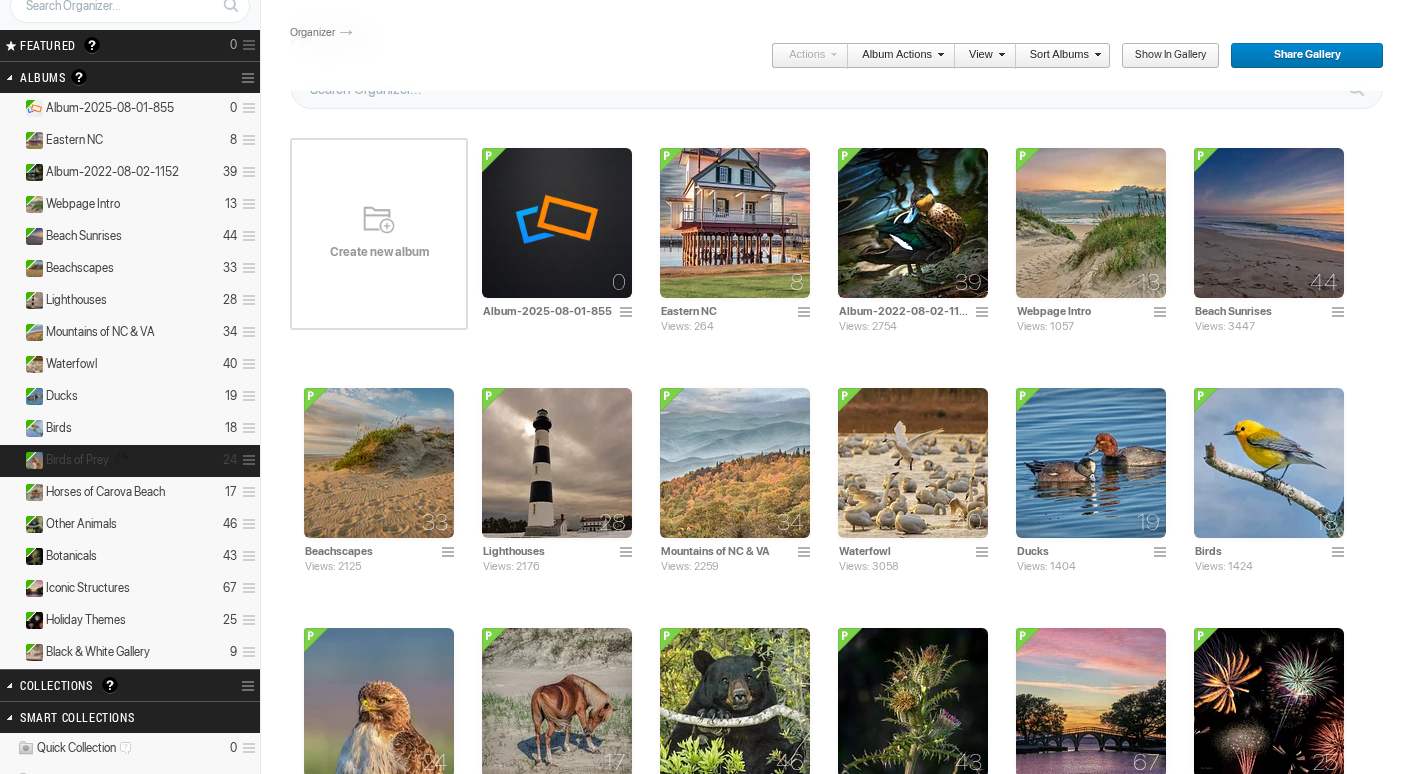 click on "Birds of Prey" at bounding box center (77, 460) 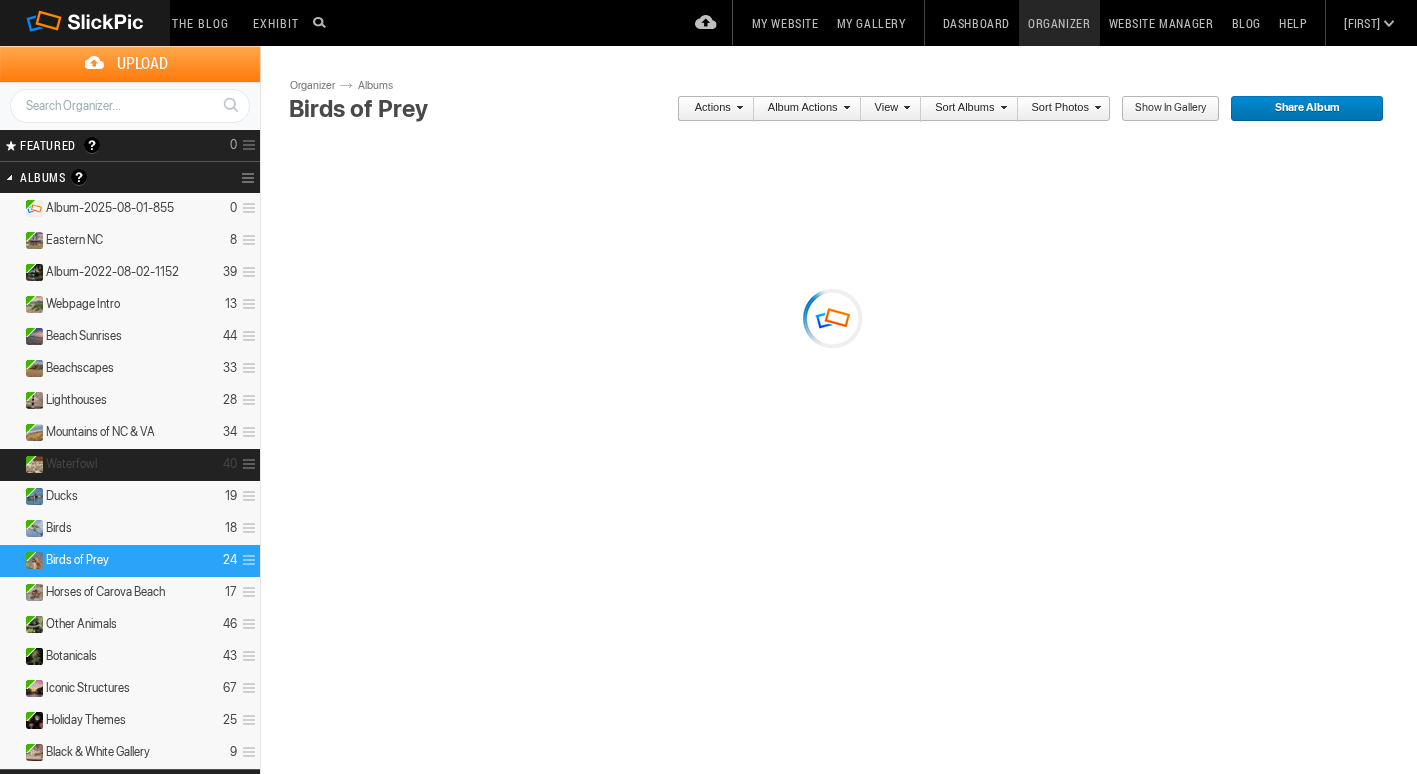 scroll, scrollTop: 0, scrollLeft: 0, axis: both 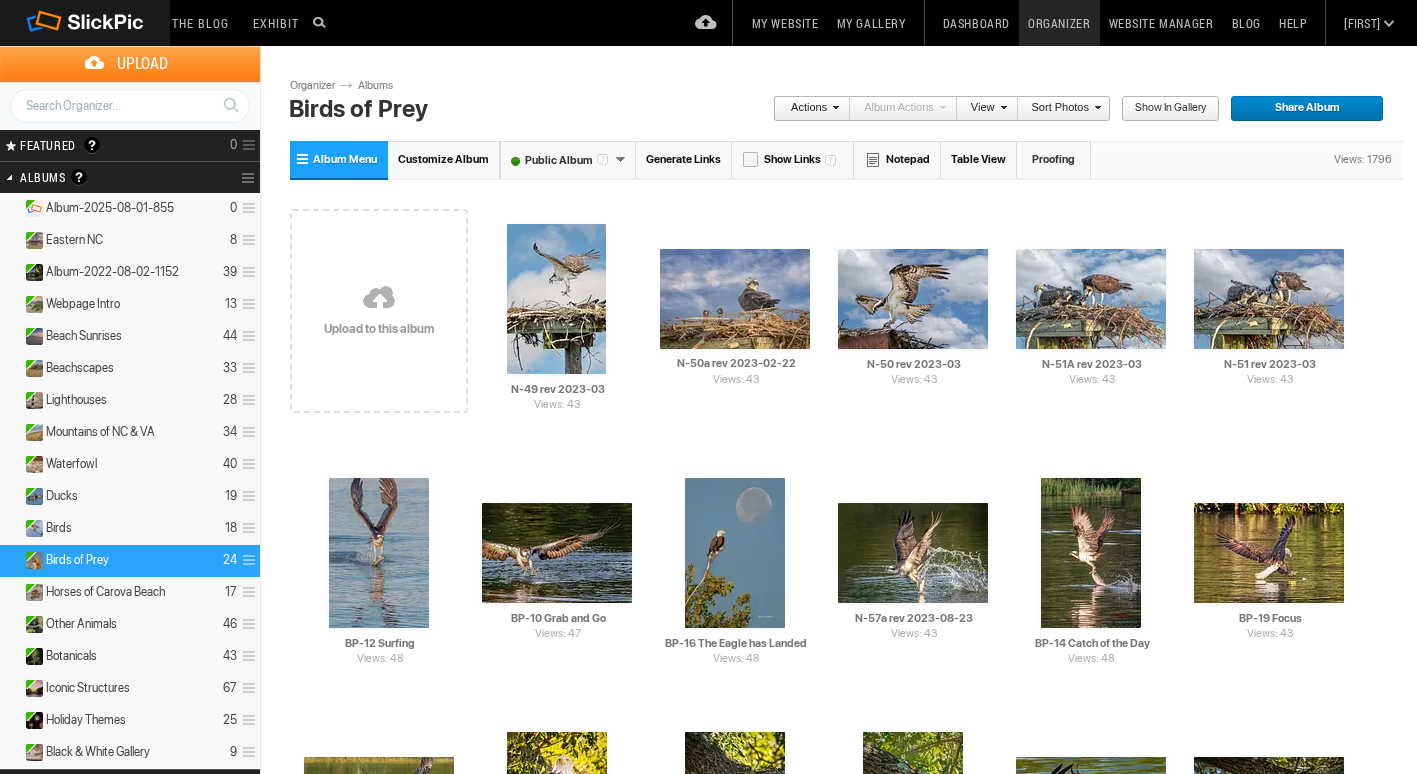 click at bounding box center [379, 299] 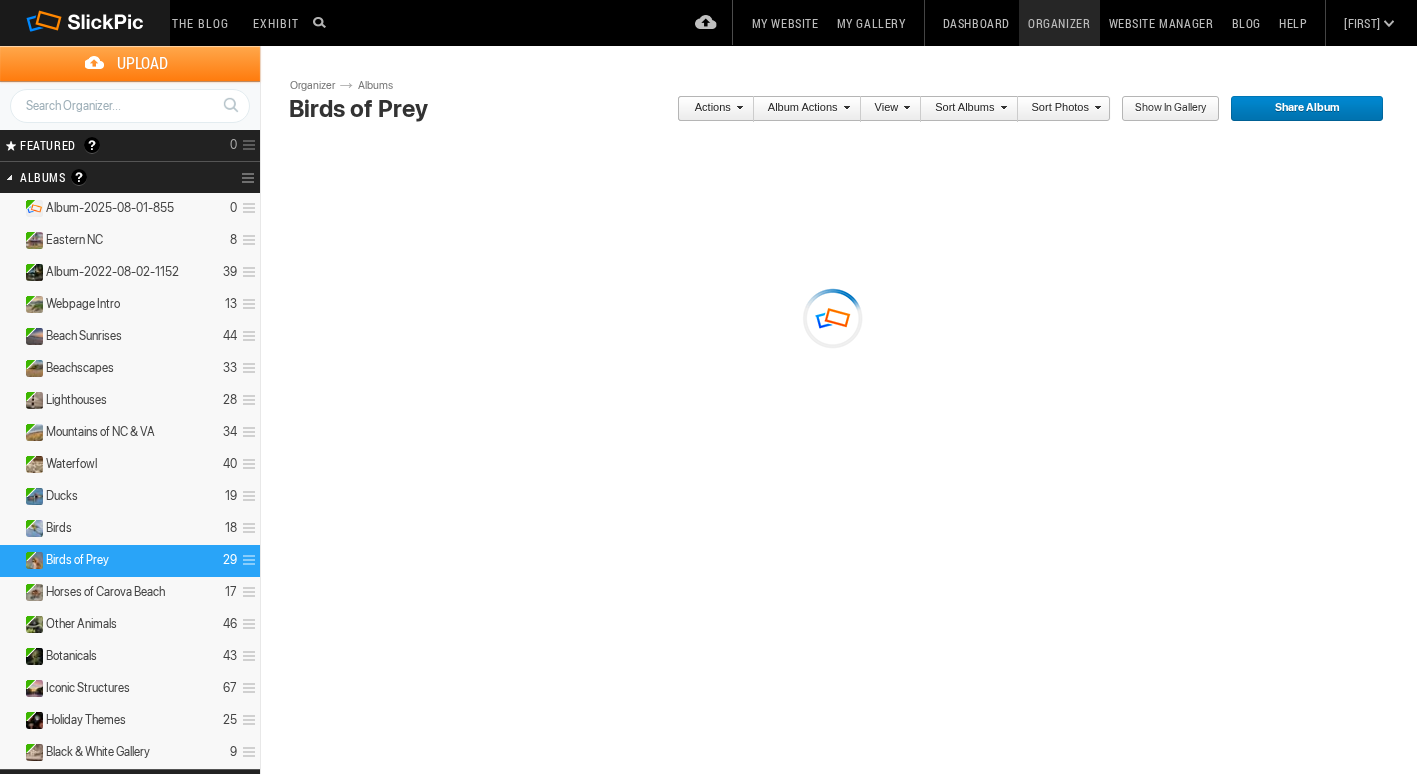 scroll, scrollTop: 0, scrollLeft: 0, axis: both 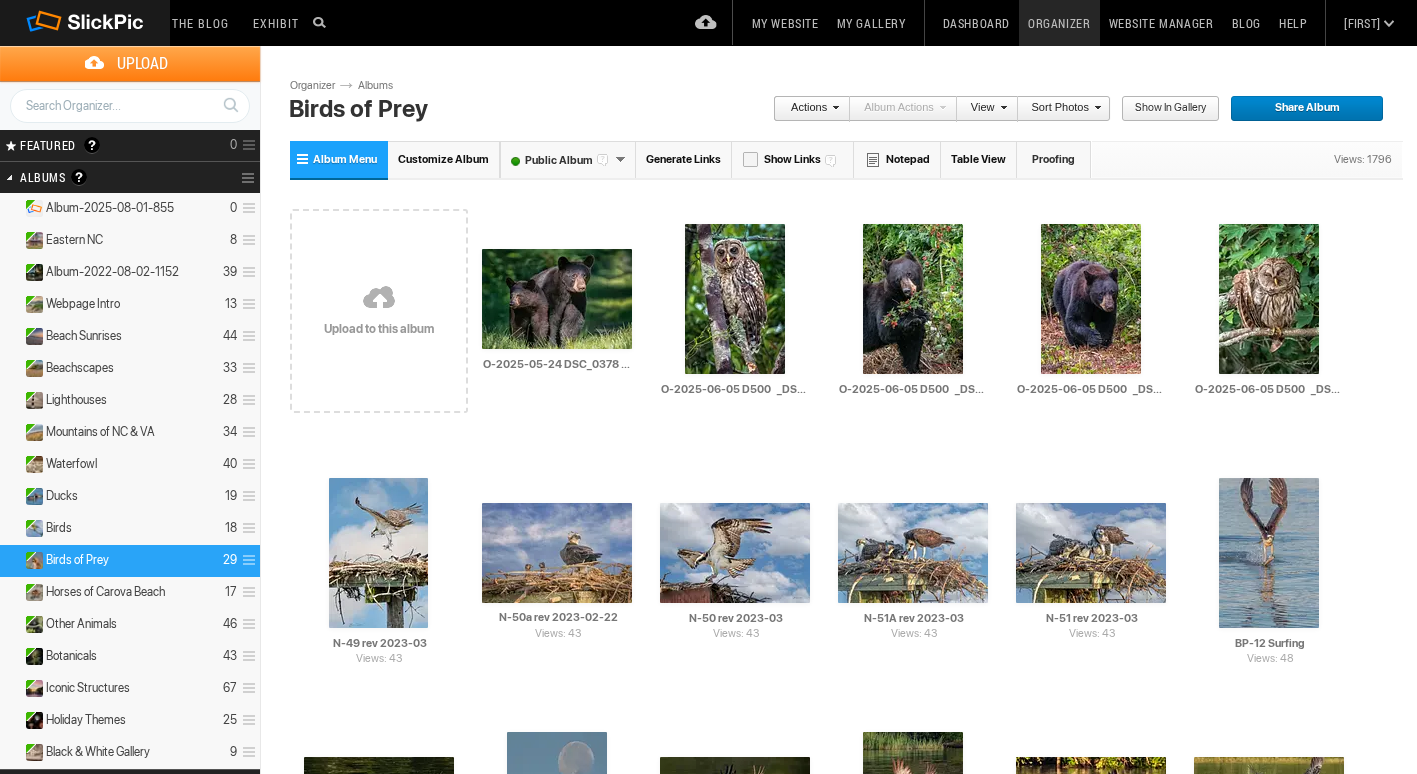 click on "Birds of Prey" at bounding box center (77, 560) 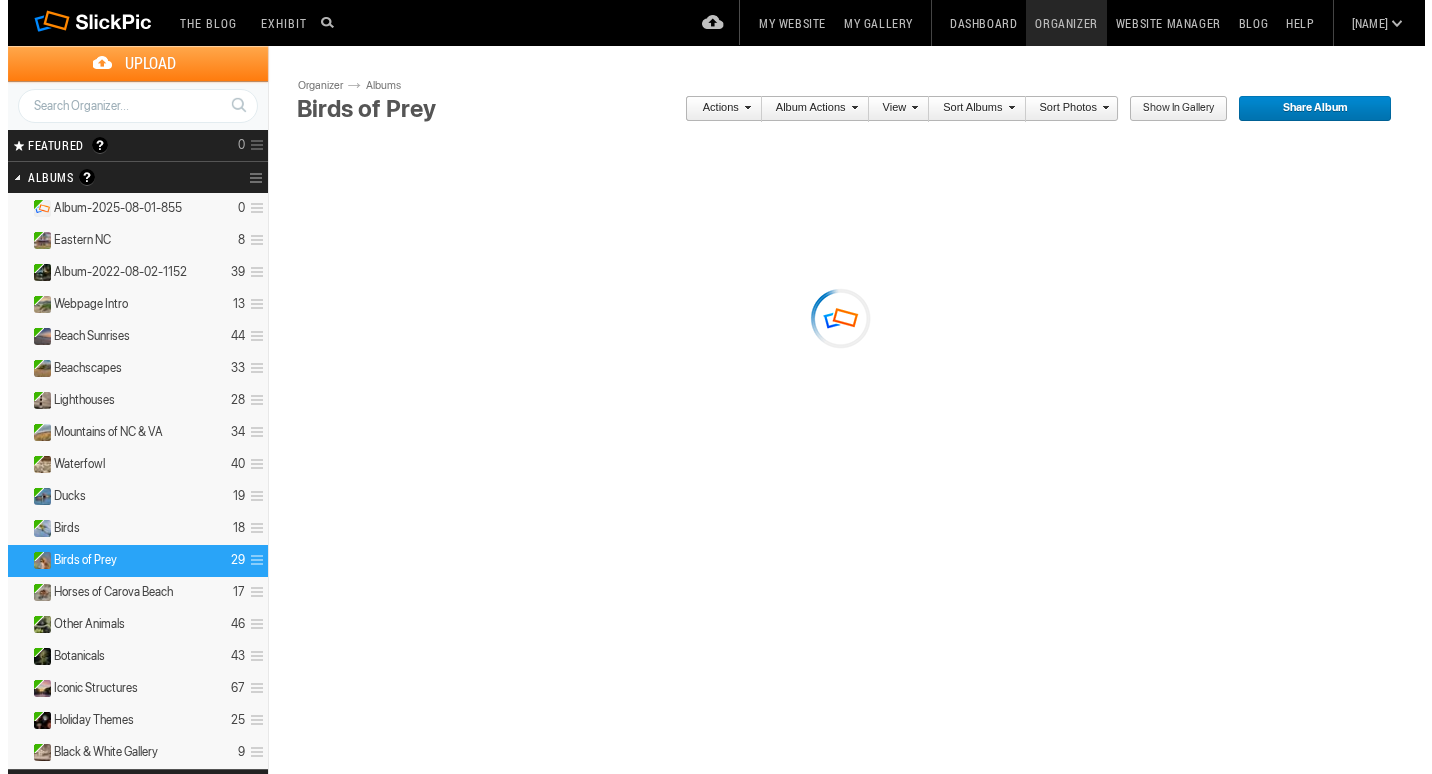 scroll, scrollTop: 0, scrollLeft: 0, axis: both 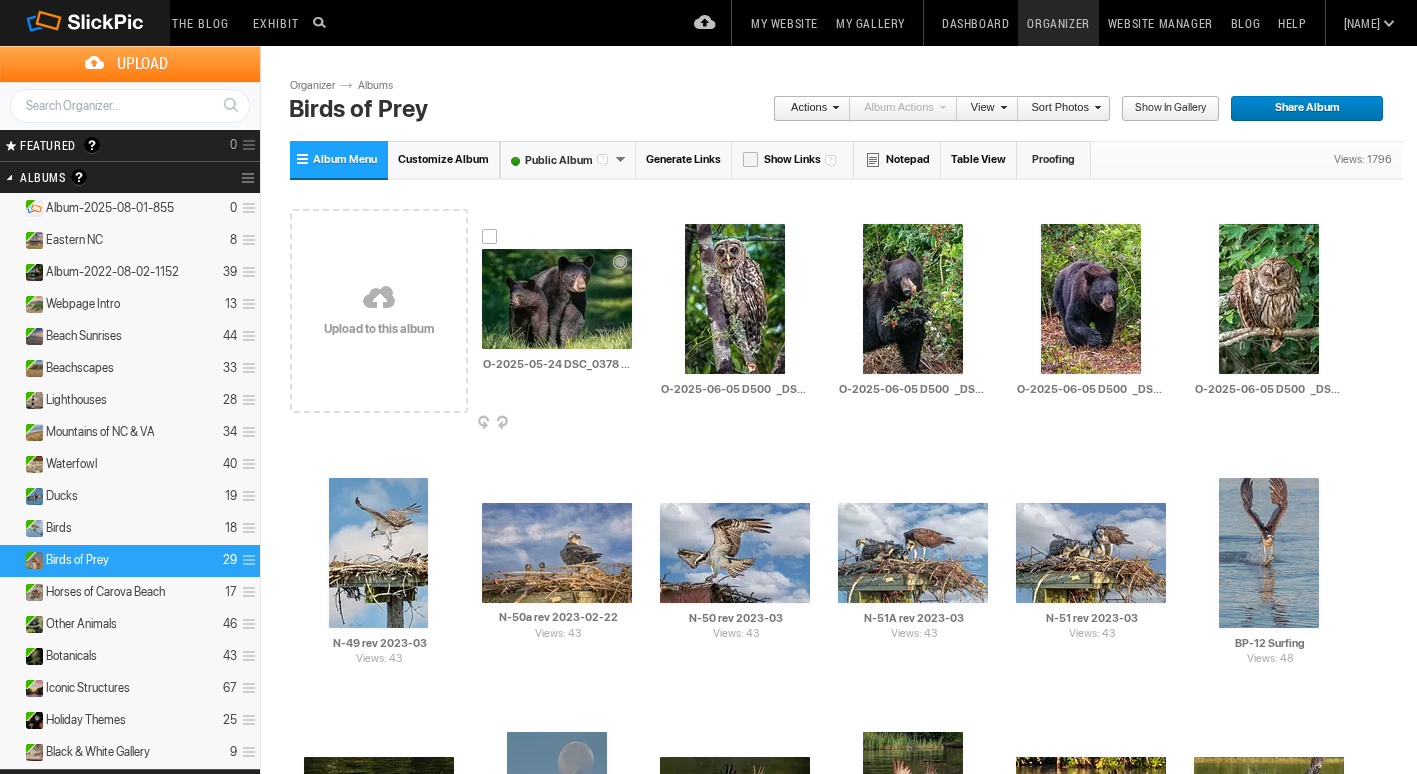 click at bounding box center [630, 424] 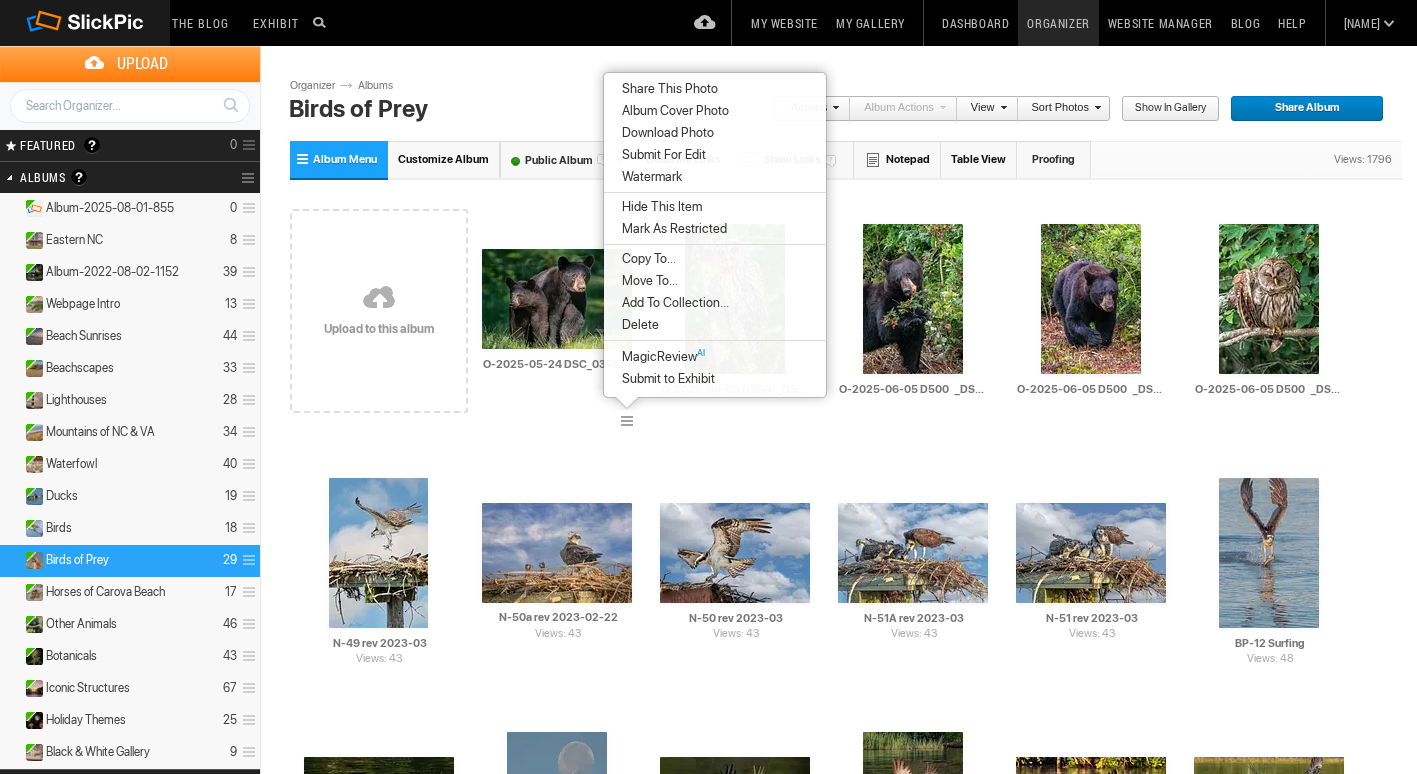click on "Move To..." at bounding box center (647, 281) 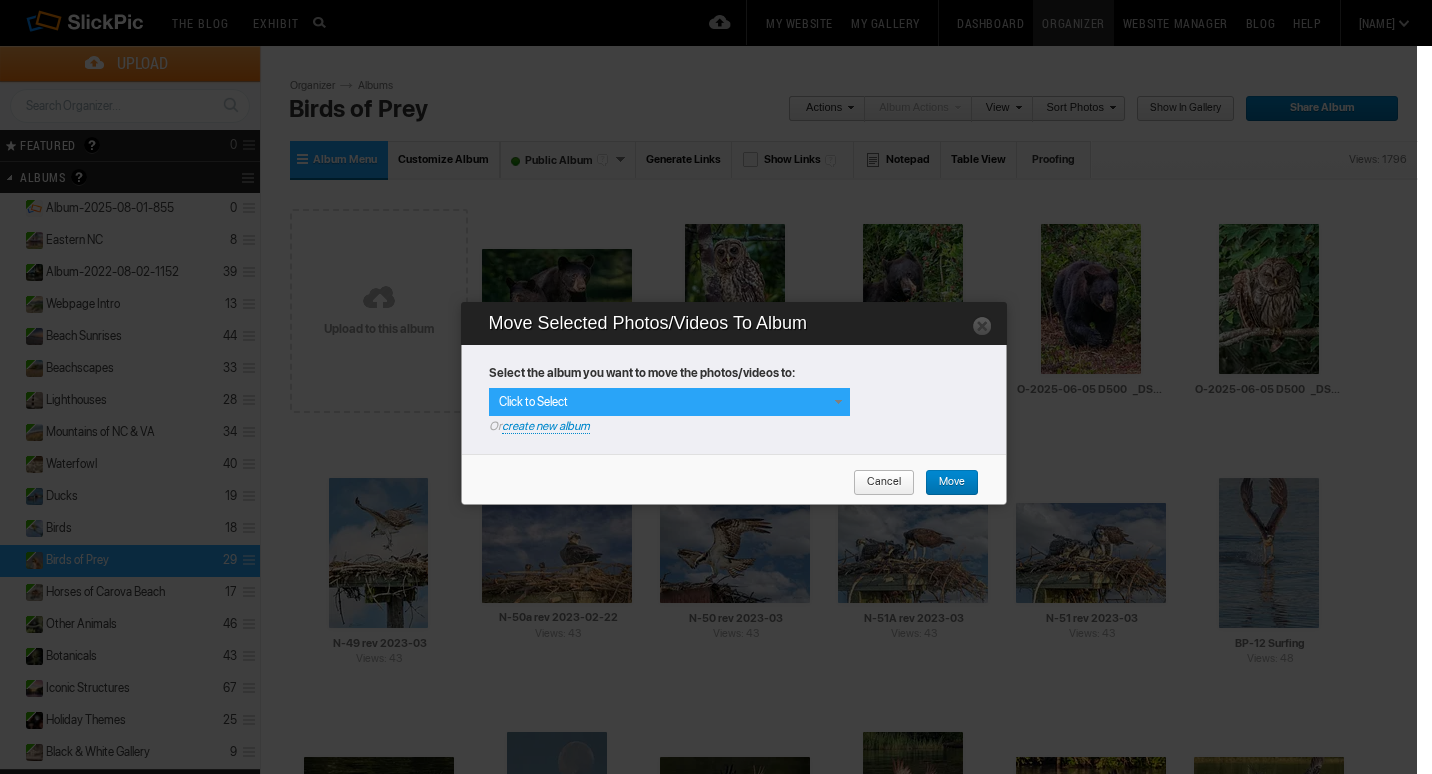click at bounding box center (838, 402) 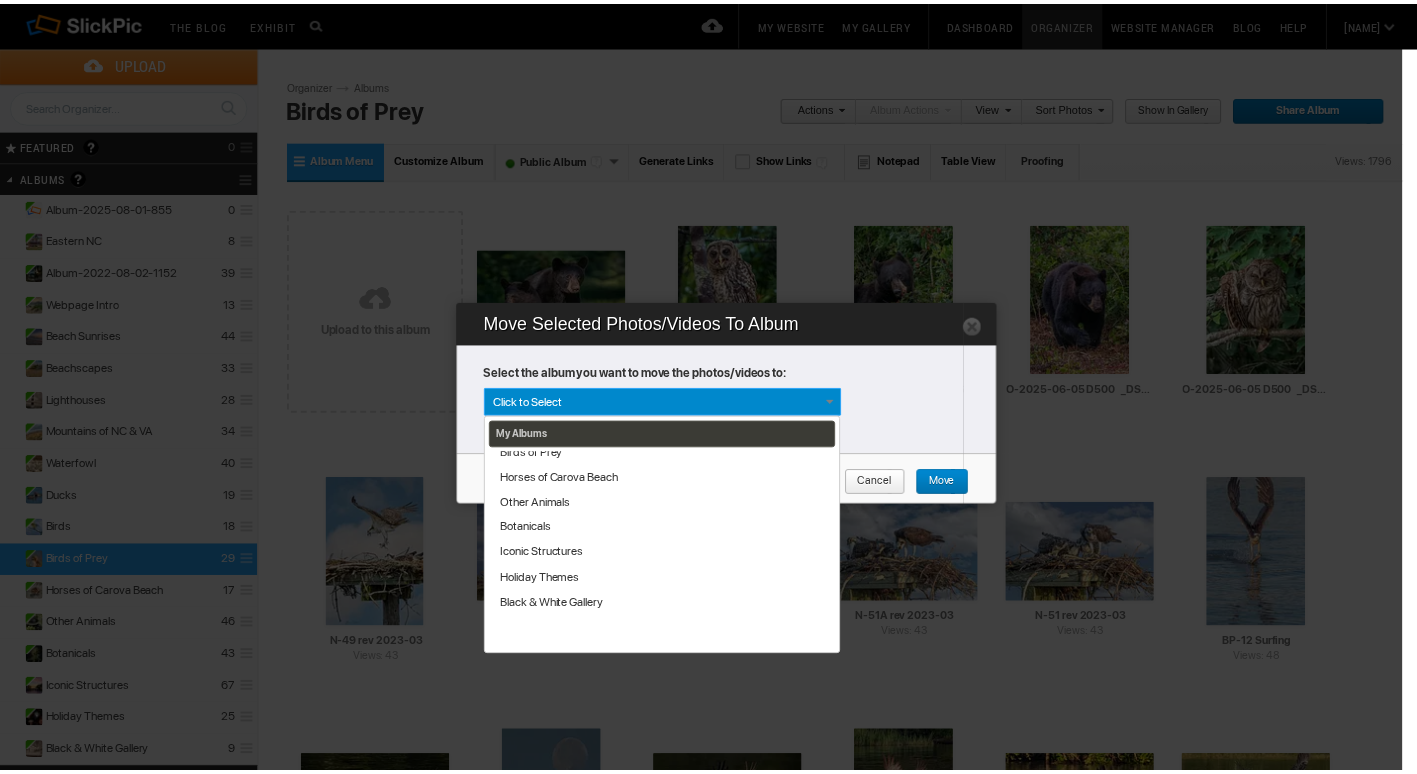 scroll, scrollTop: 289, scrollLeft: 0, axis: vertical 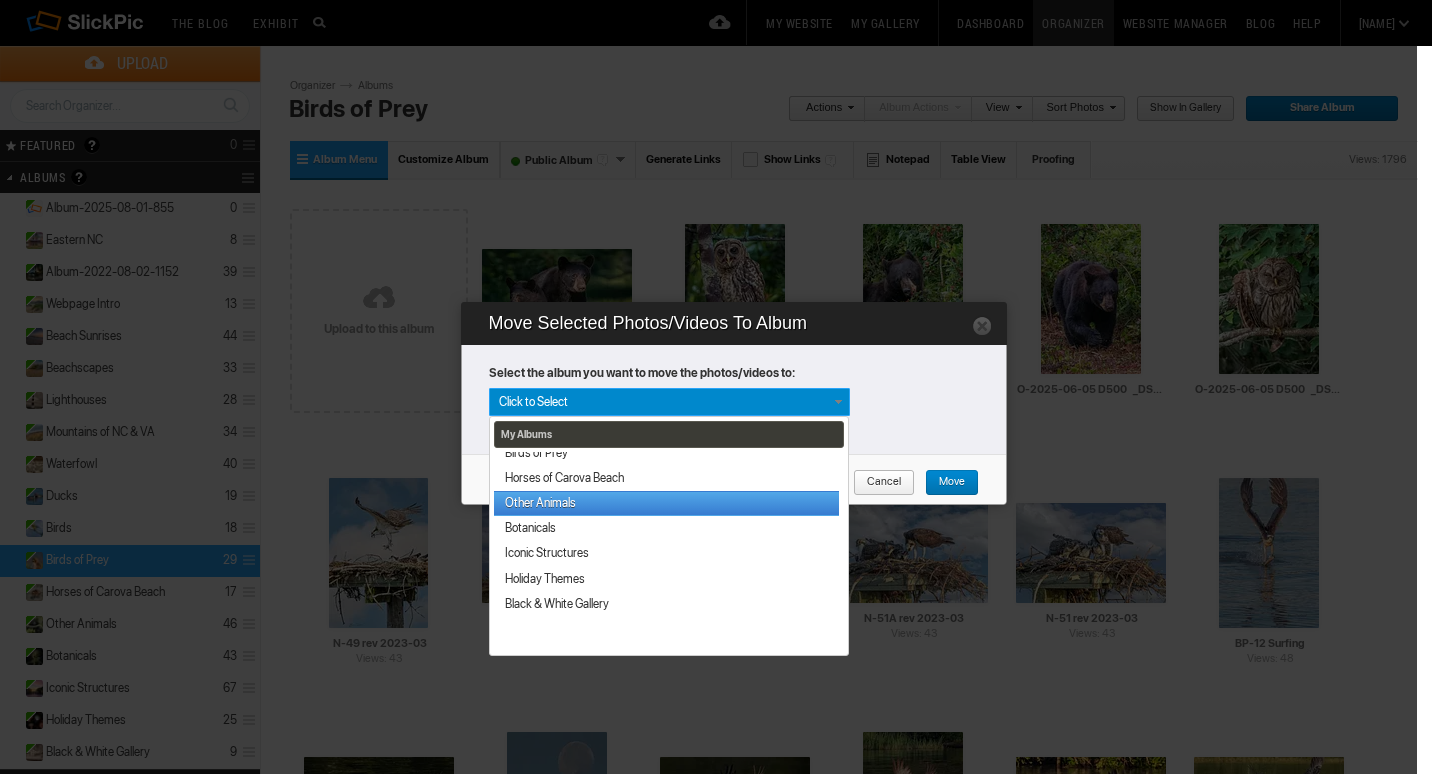 click on "Other Animals" at bounding box center [666, 503] 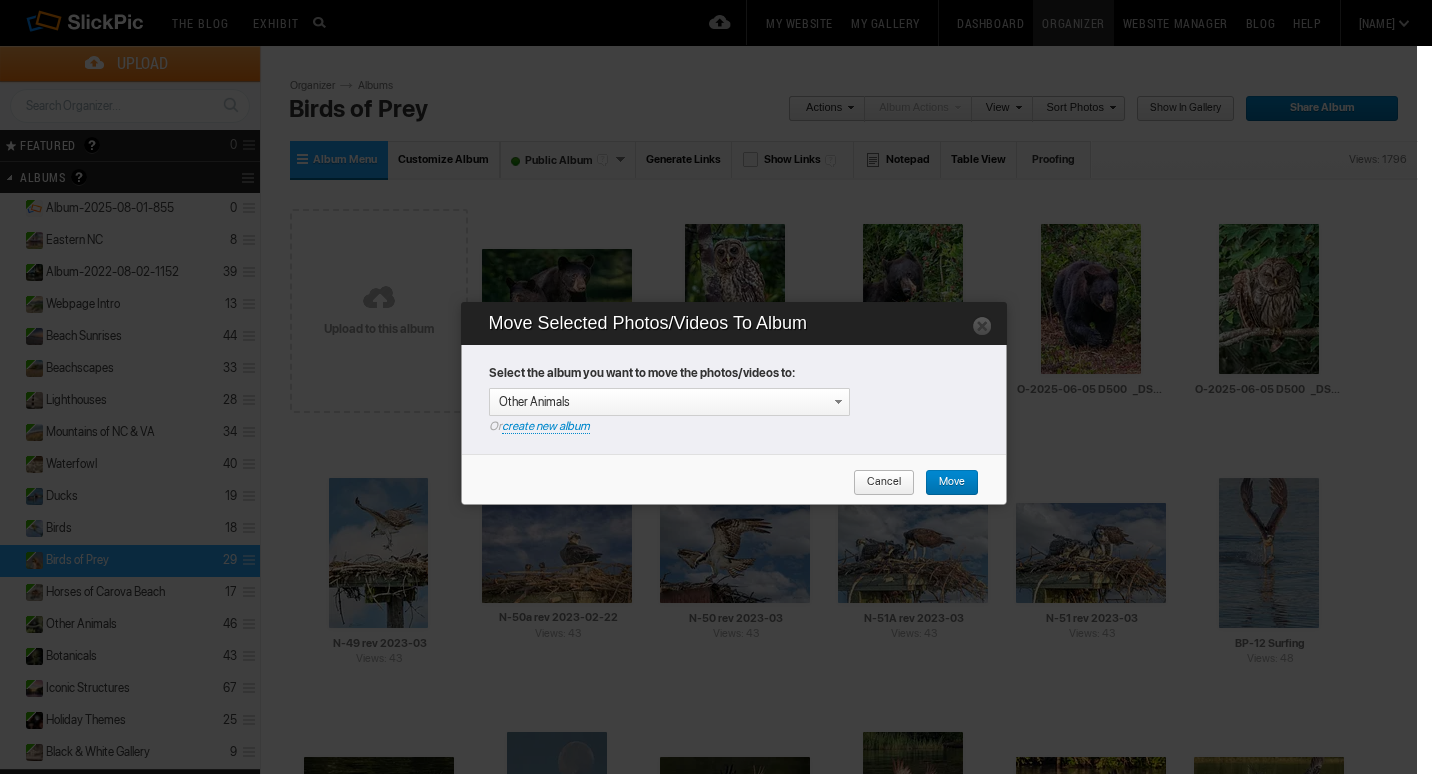 click on "Move" at bounding box center [952, 483] 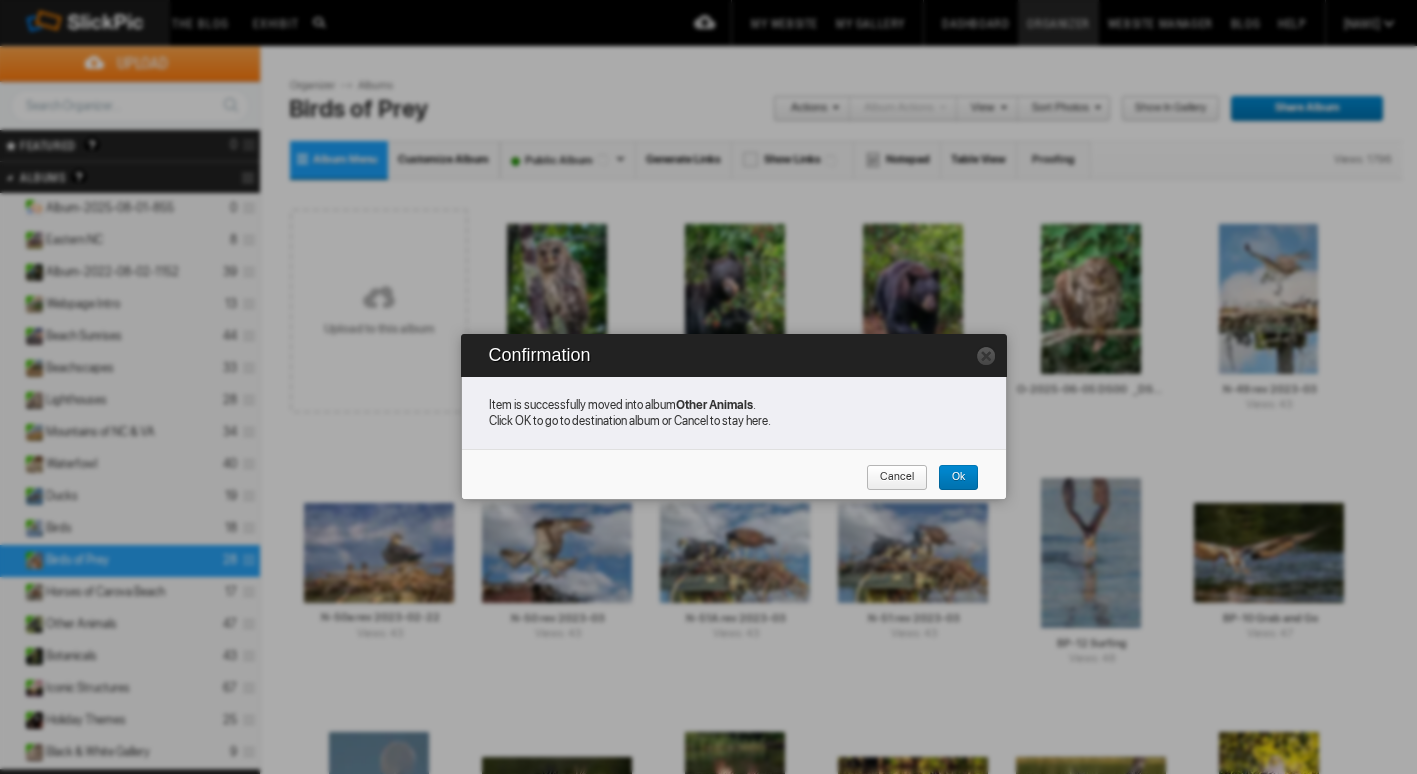 click on "Ok" at bounding box center (958, 478) 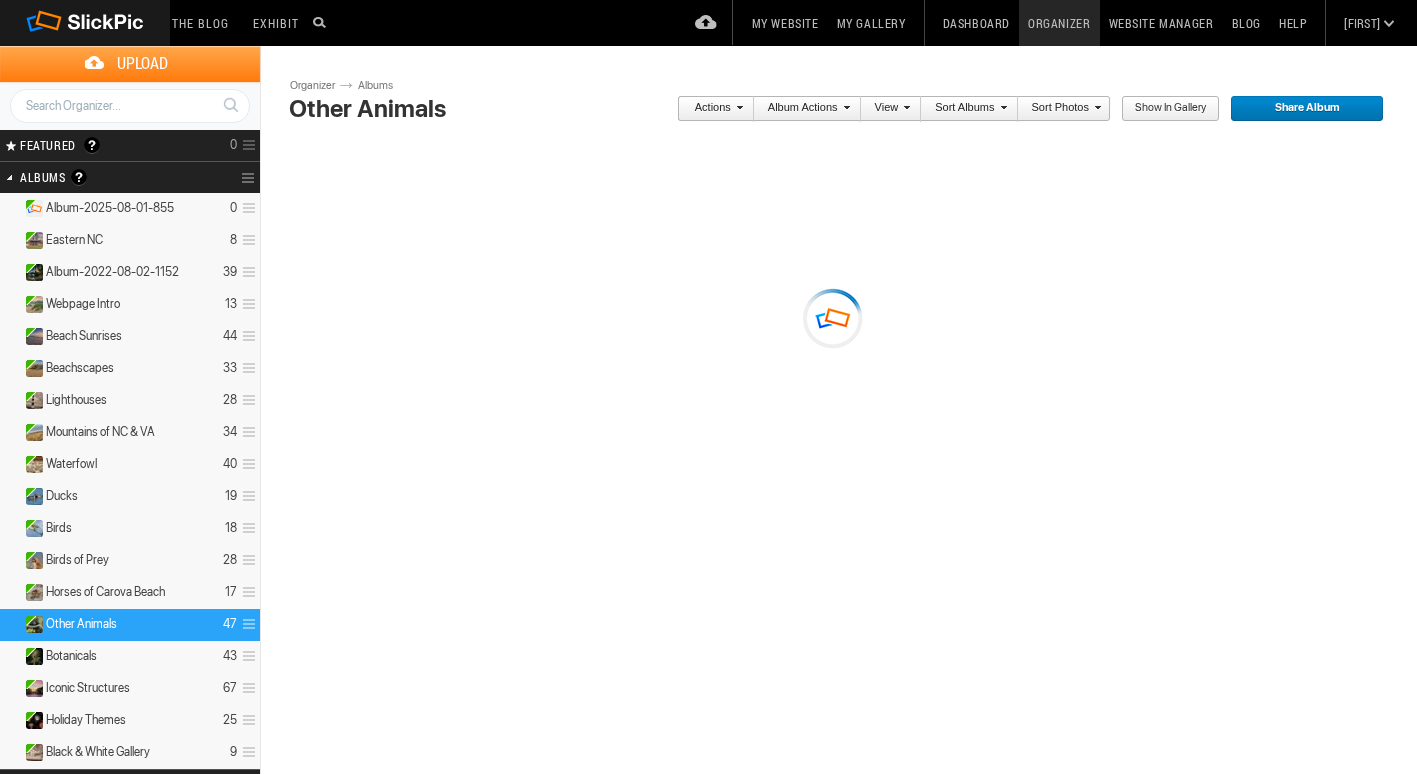 scroll, scrollTop: 0, scrollLeft: 0, axis: both 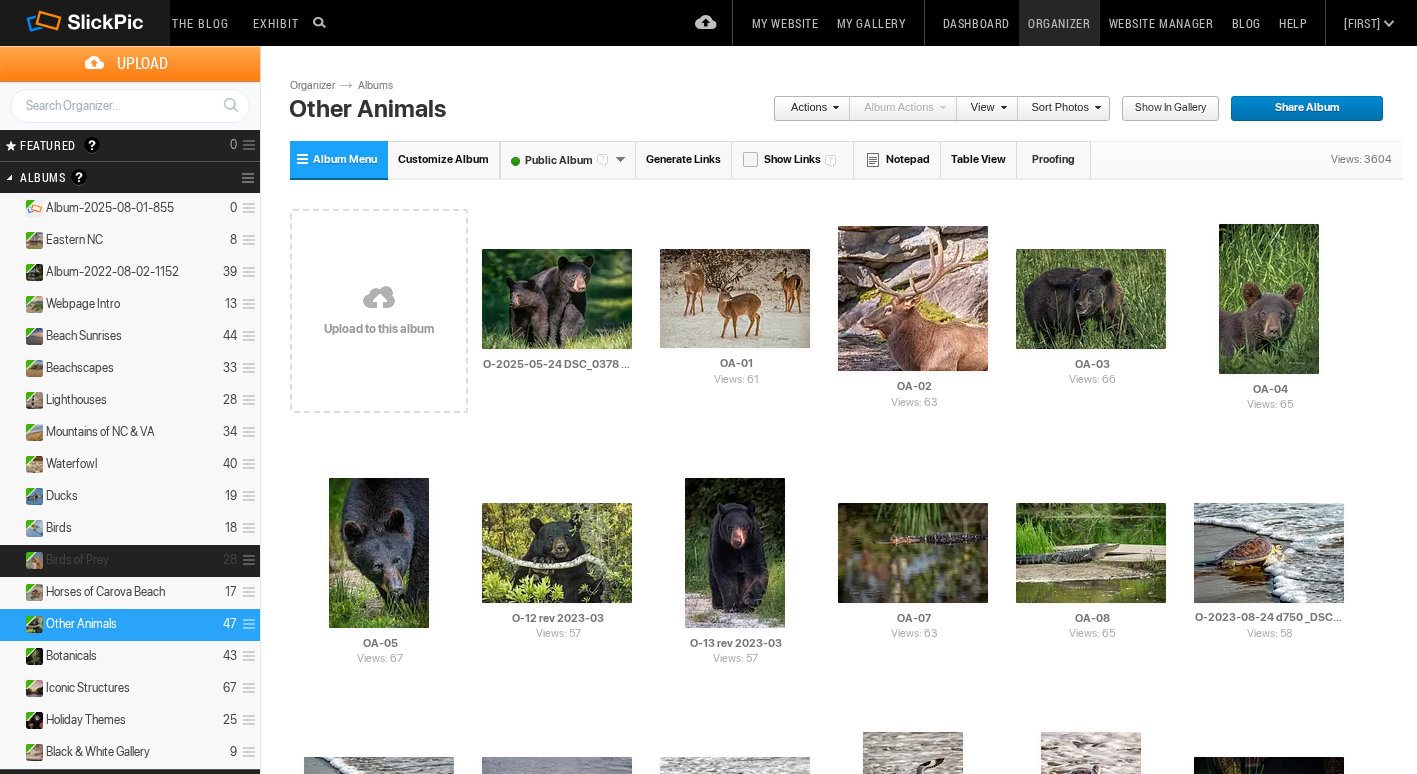 click on "Birds of Prey" at bounding box center (77, 560) 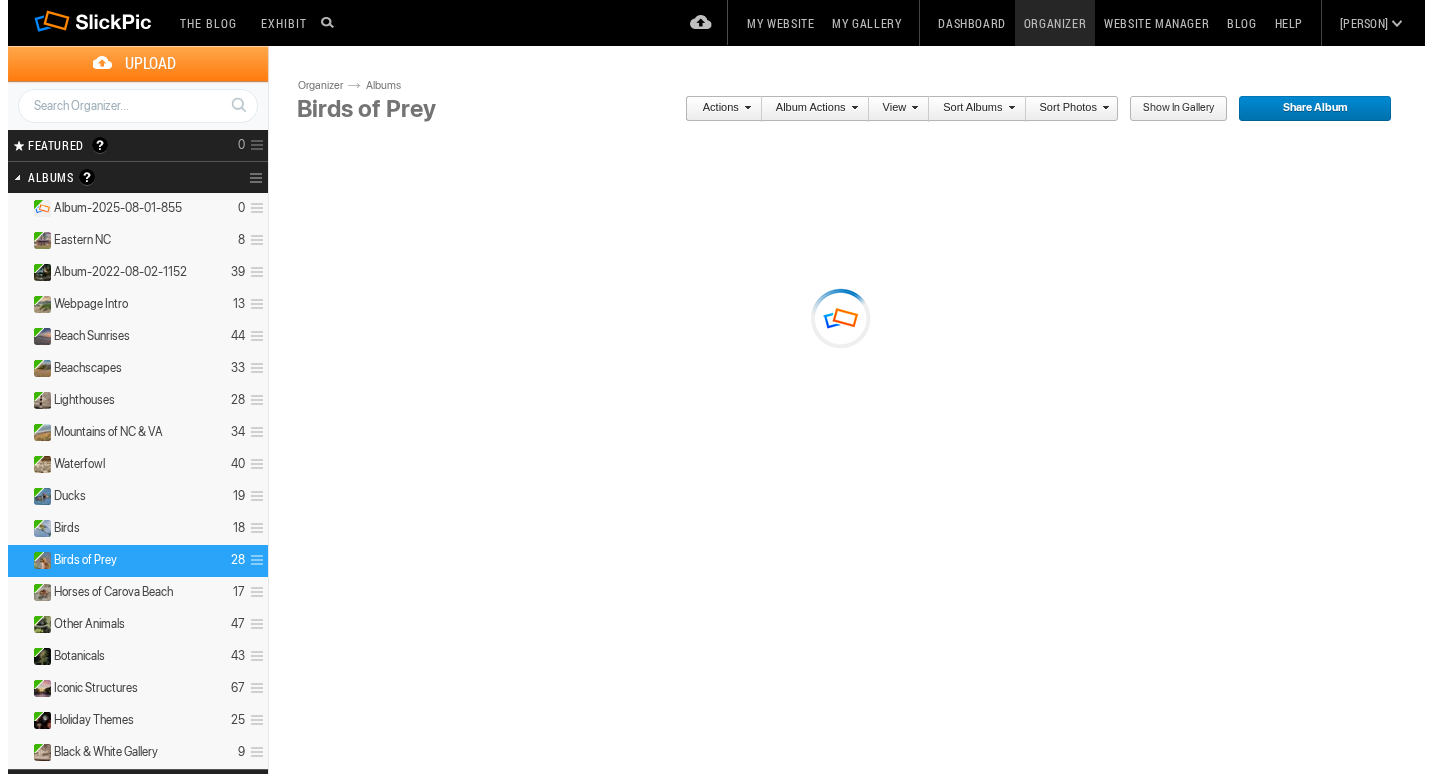 scroll, scrollTop: 0, scrollLeft: 0, axis: both 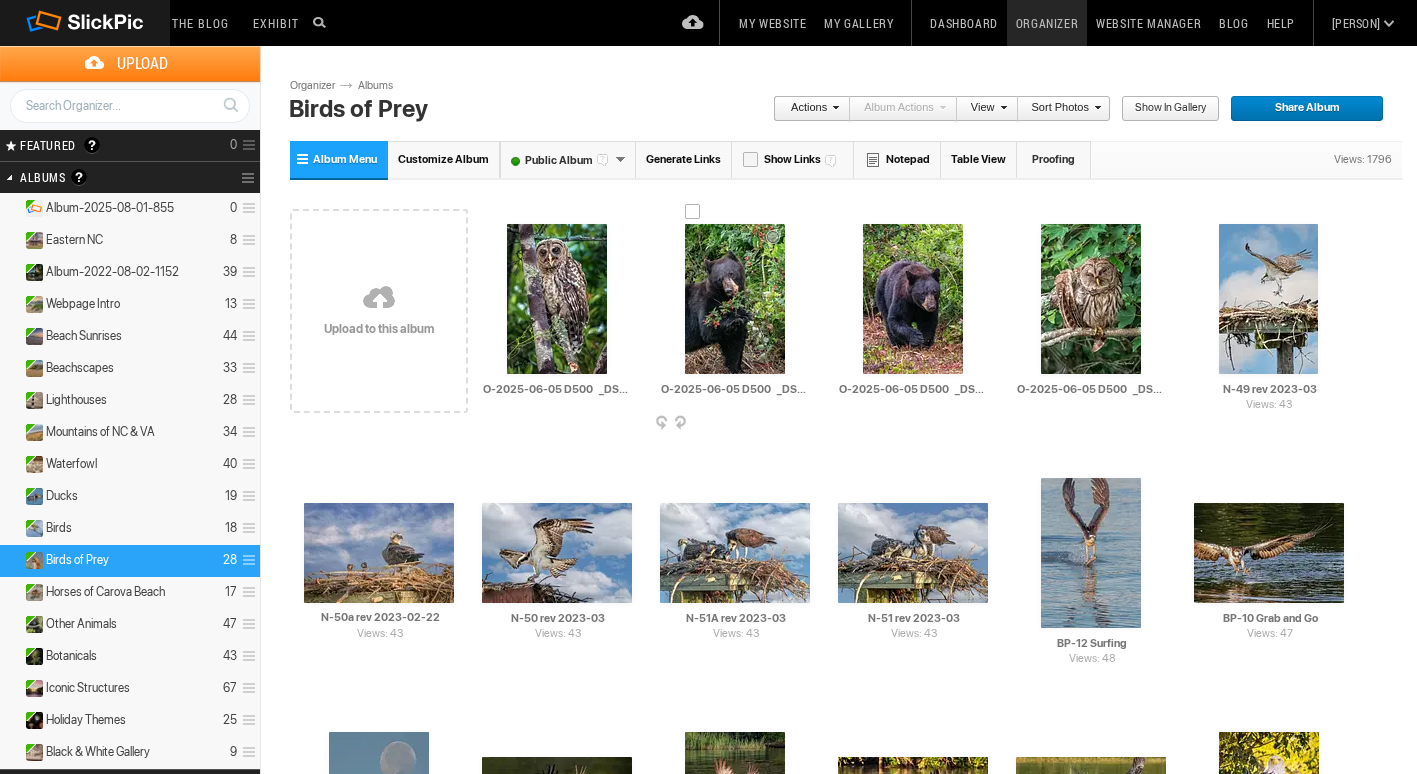 click at bounding box center [693, 212] 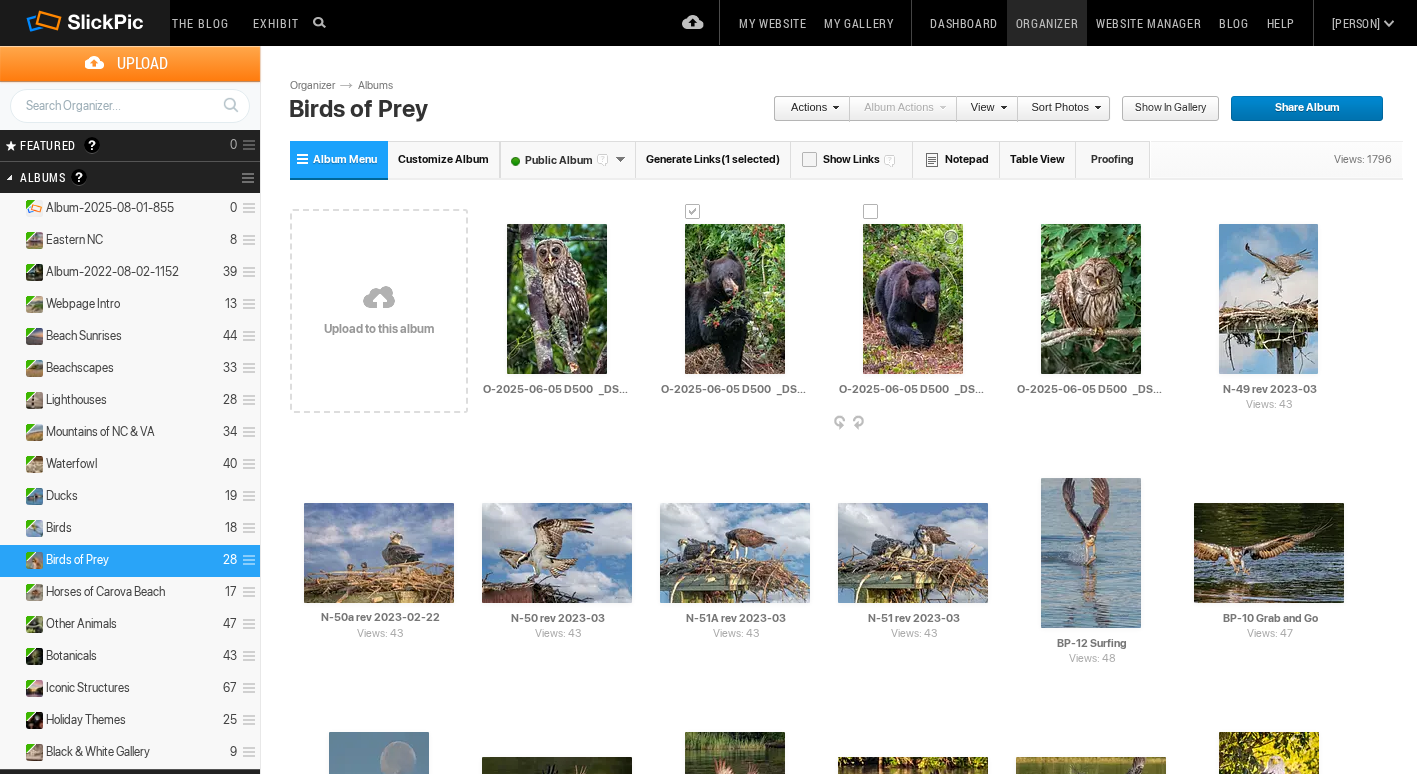 click at bounding box center [871, 212] 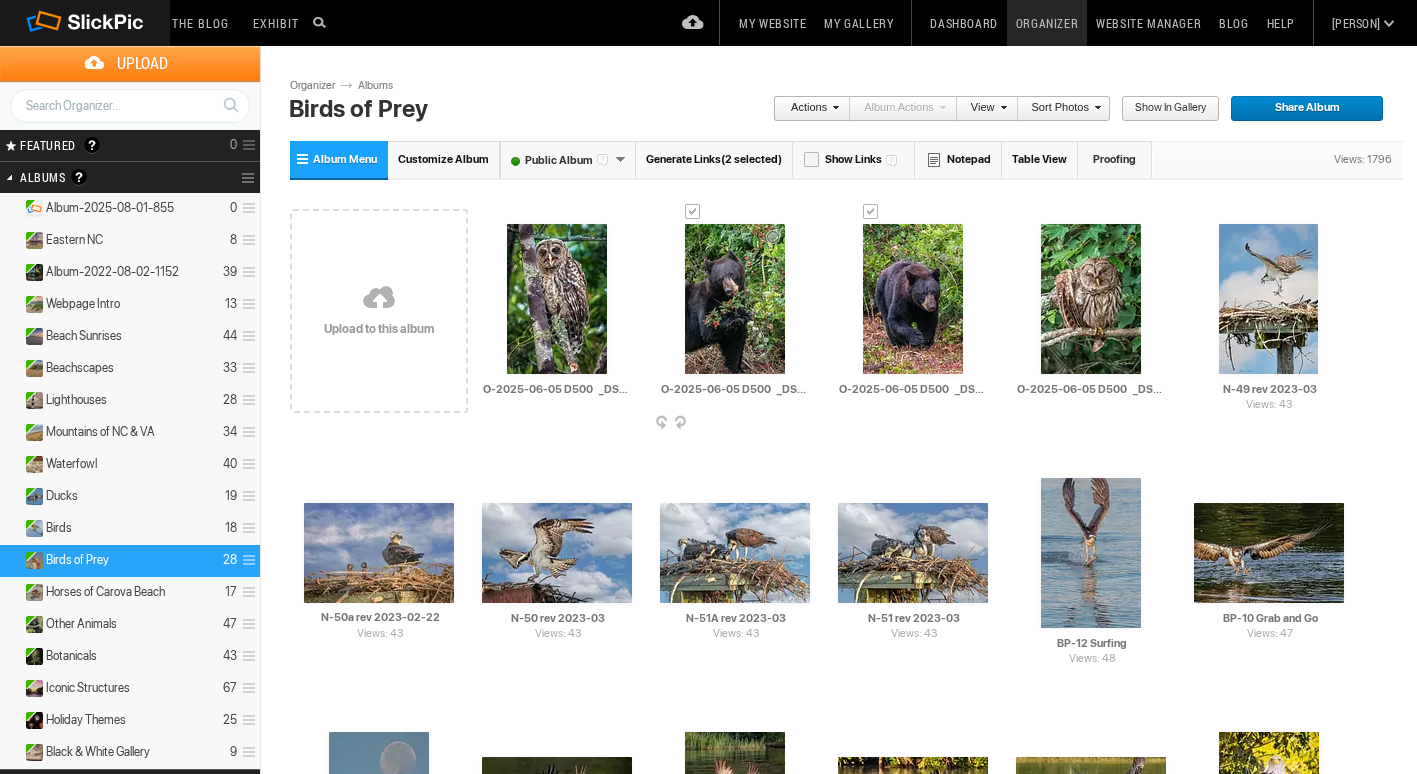 drag, startPoint x: 778, startPoint y: 291, endPoint x: 828, endPoint y: 181, distance: 120.83046 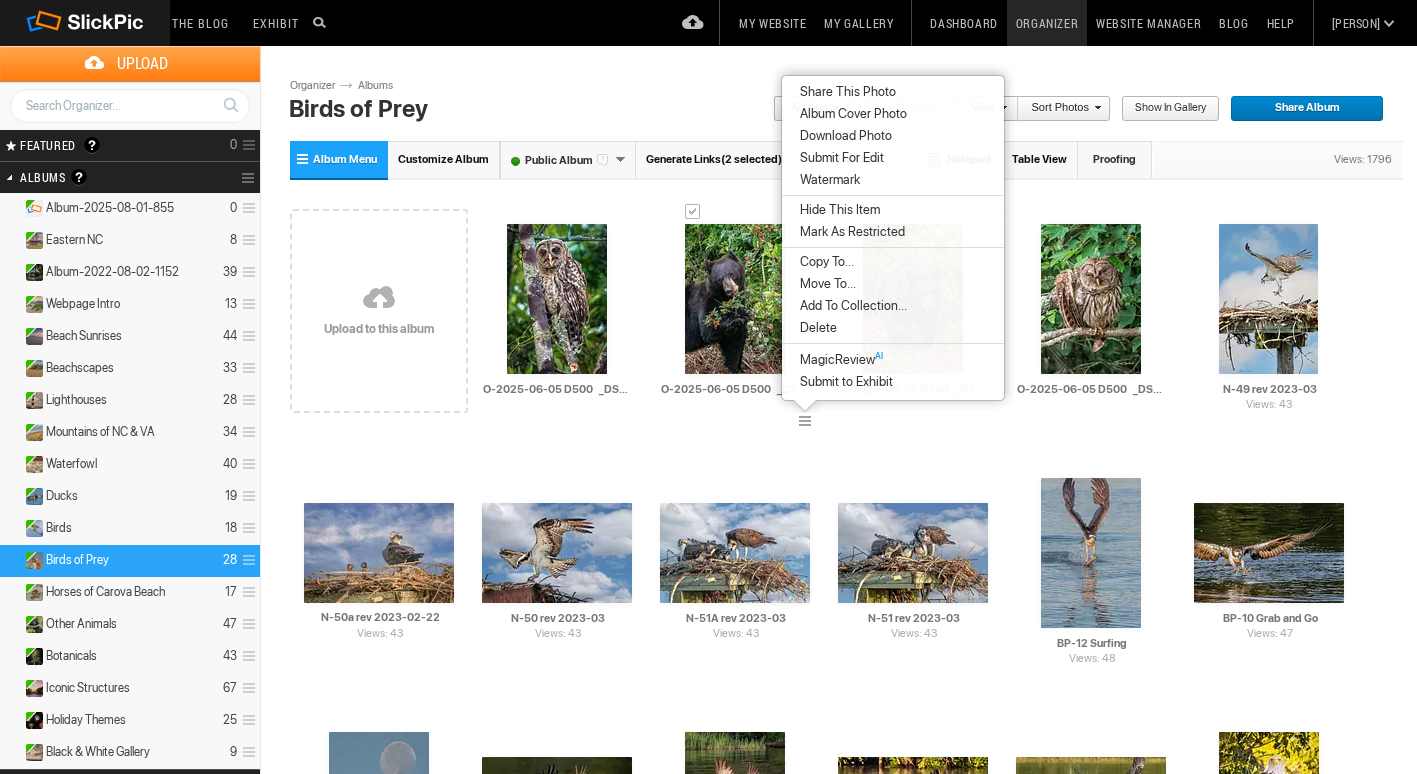 click on "Move To..." at bounding box center (825, 284) 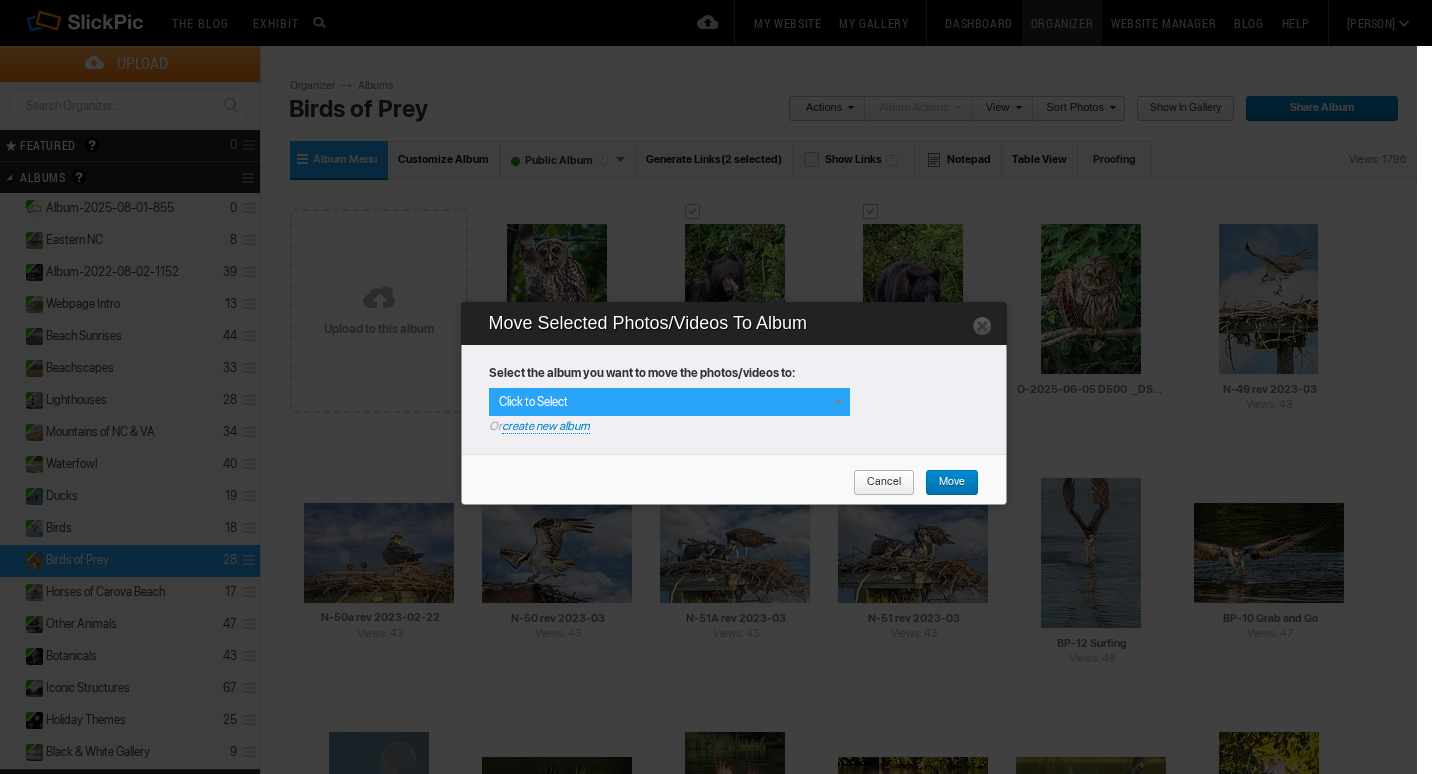 click at bounding box center [838, 402] 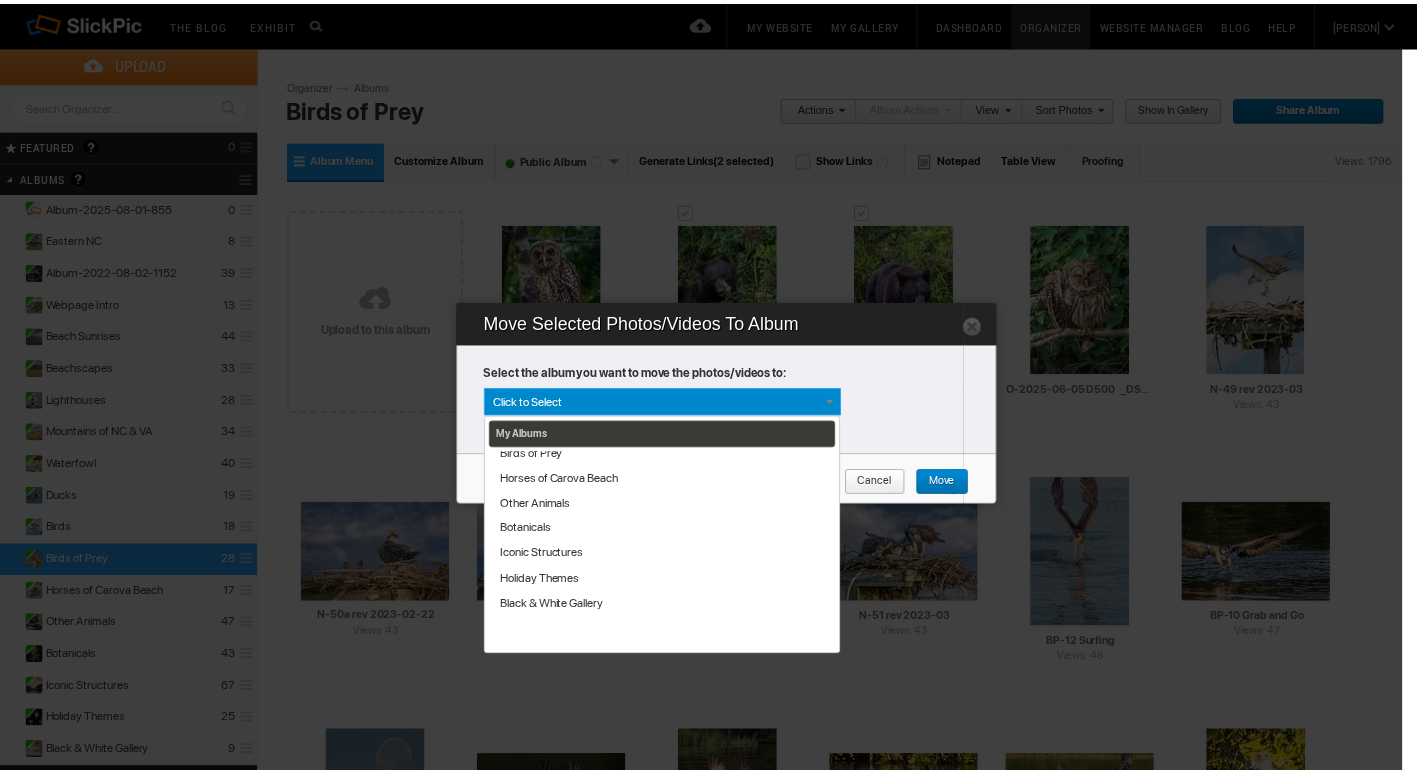 scroll, scrollTop: 289, scrollLeft: 0, axis: vertical 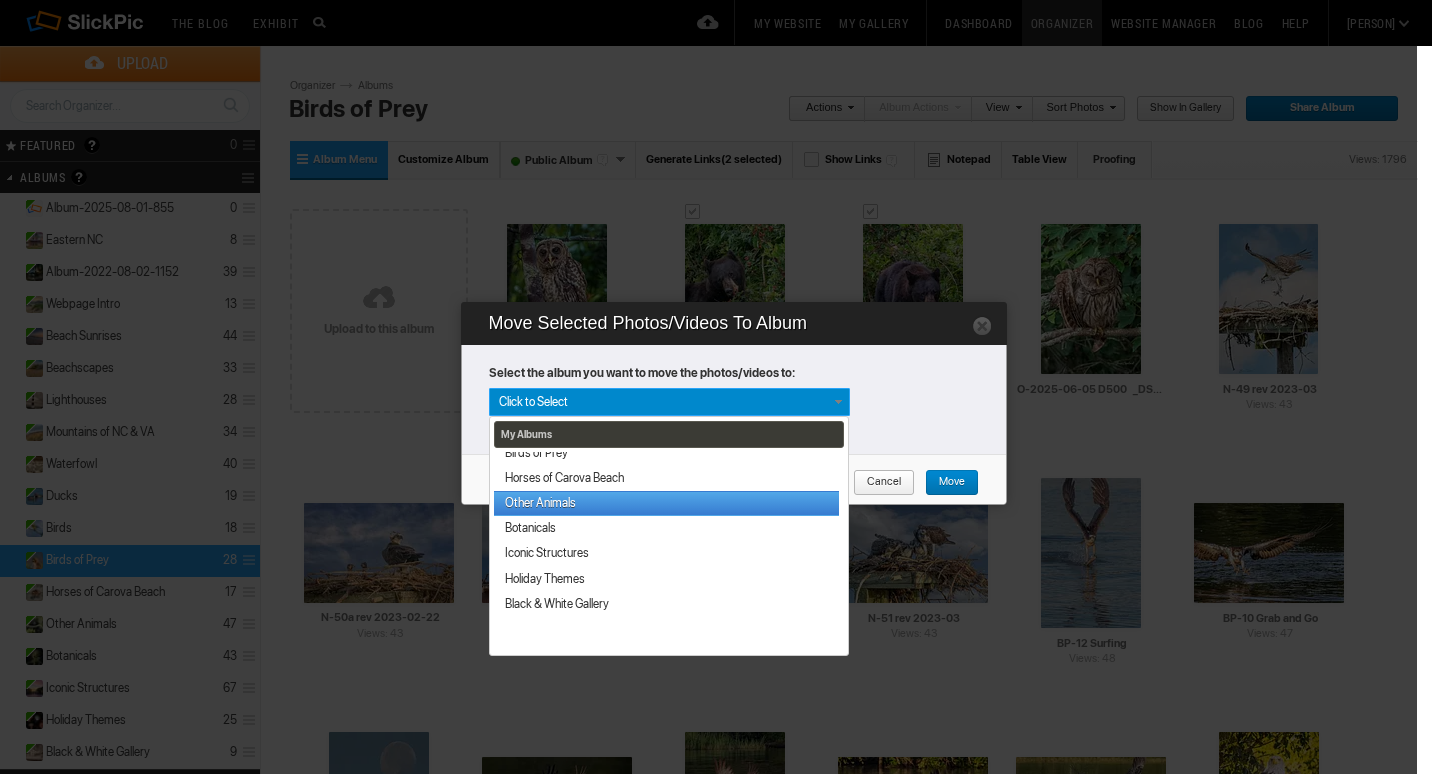 click on "Other Animals" at bounding box center [666, 503] 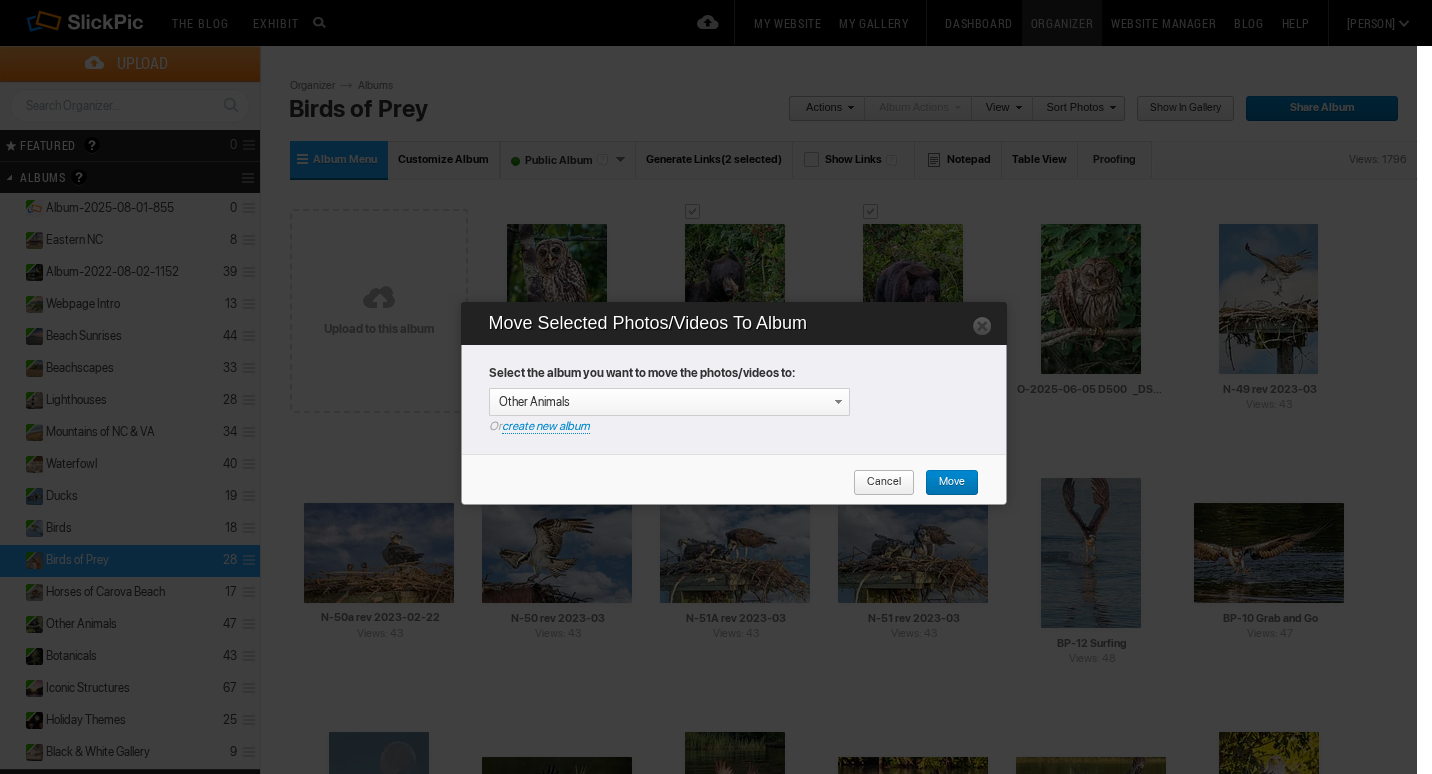 click on "Move" at bounding box center [952, 483] 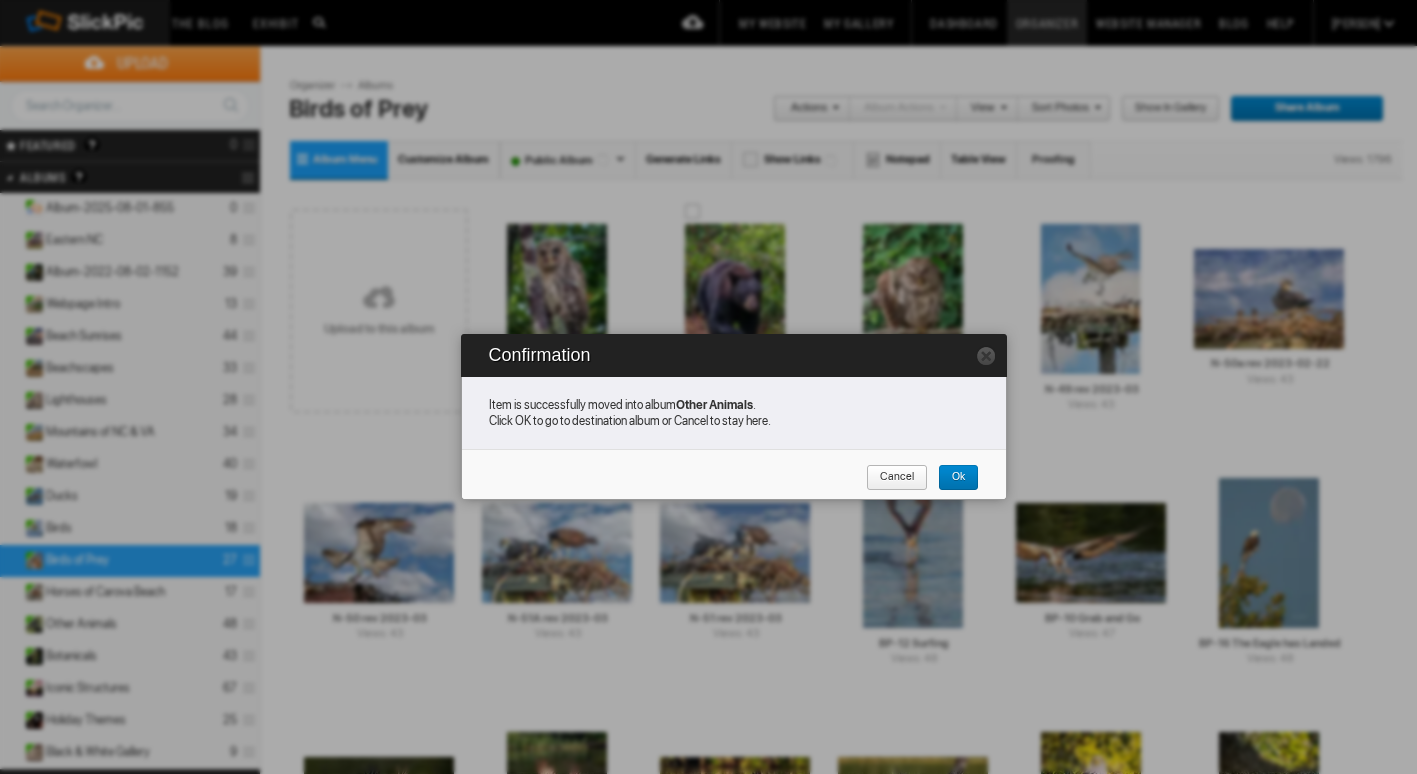 click on "Ok" at bounding box center [958, 478] 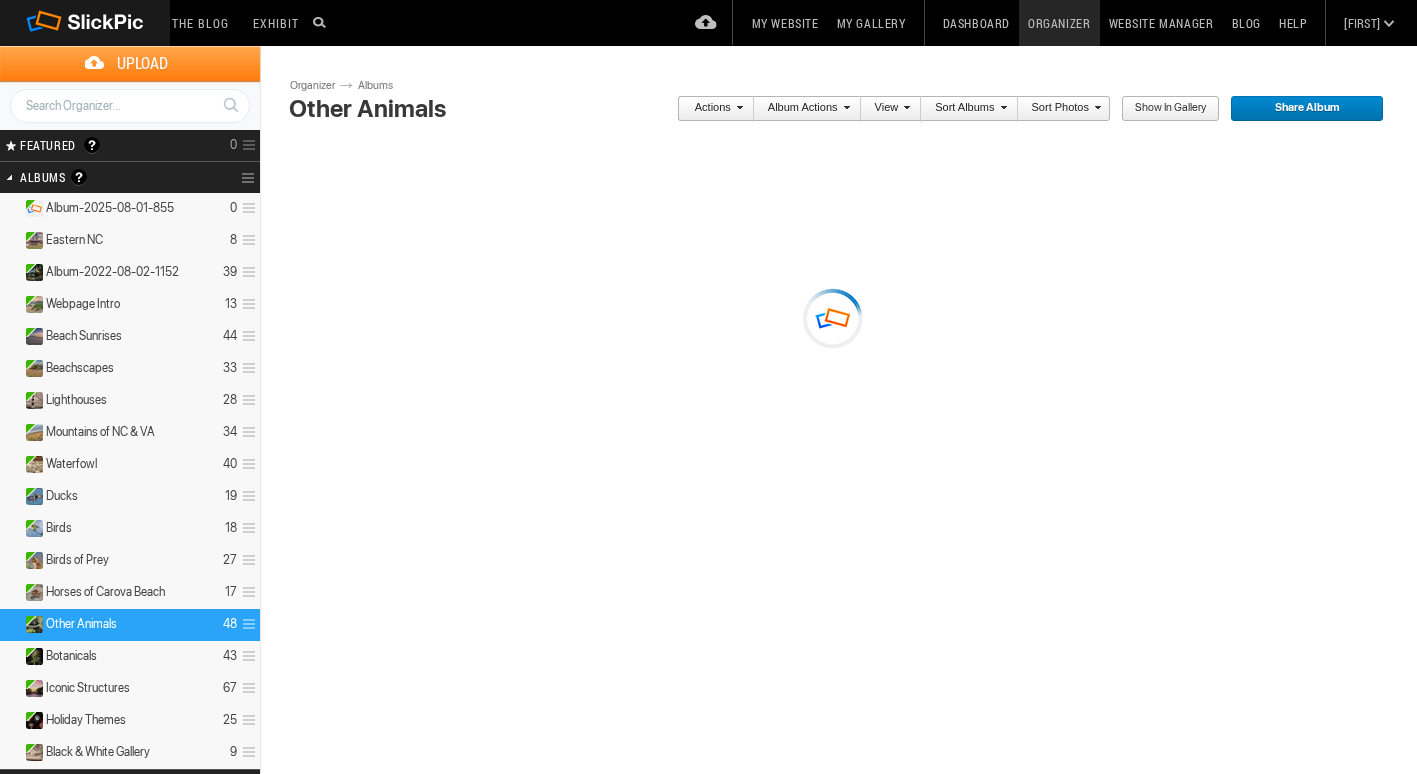 scroll, scrollTop: 0, scrollLeft: 0, axis: both 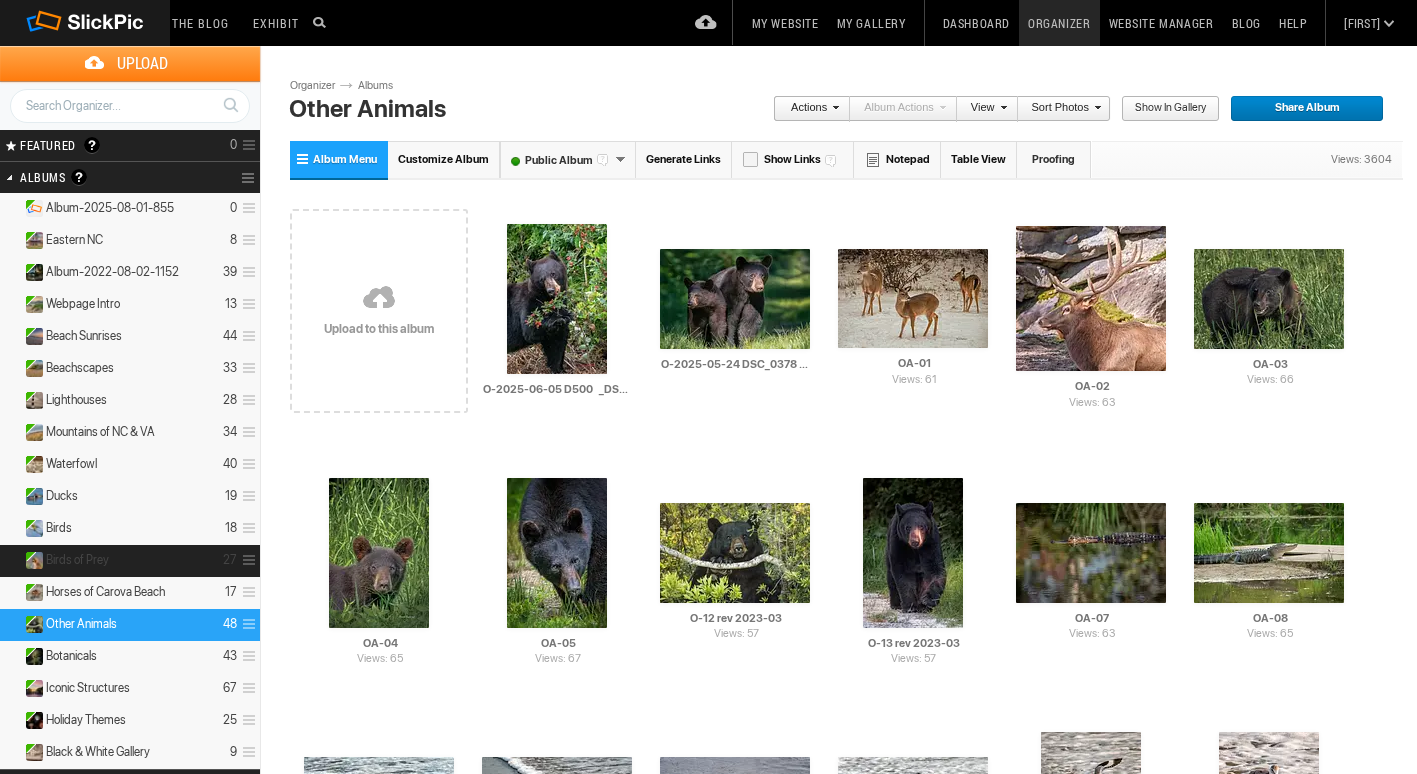 click on "Birds of Prey" at bounding box center [77, 560] 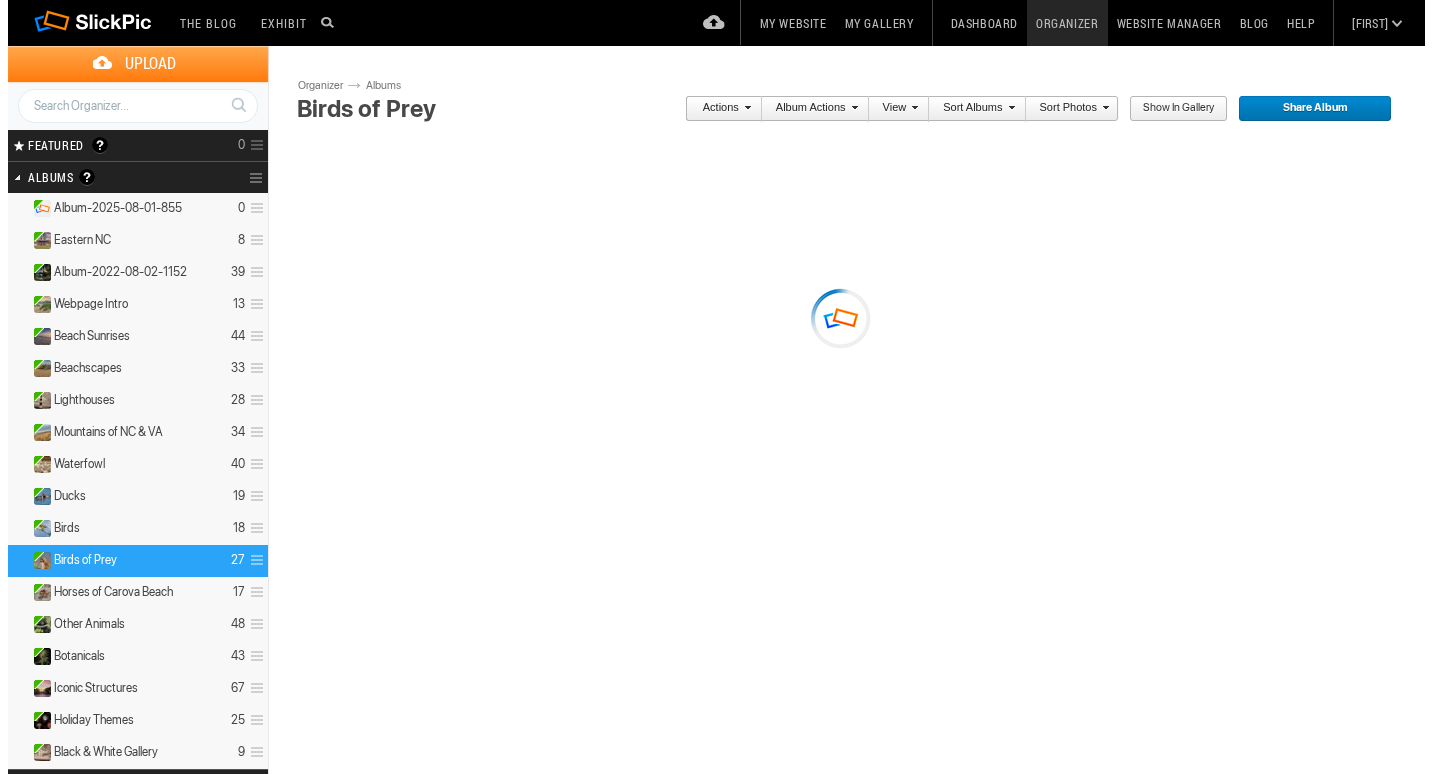 scroll, scrollTop: 0, scrollLeft: 0, axis: both 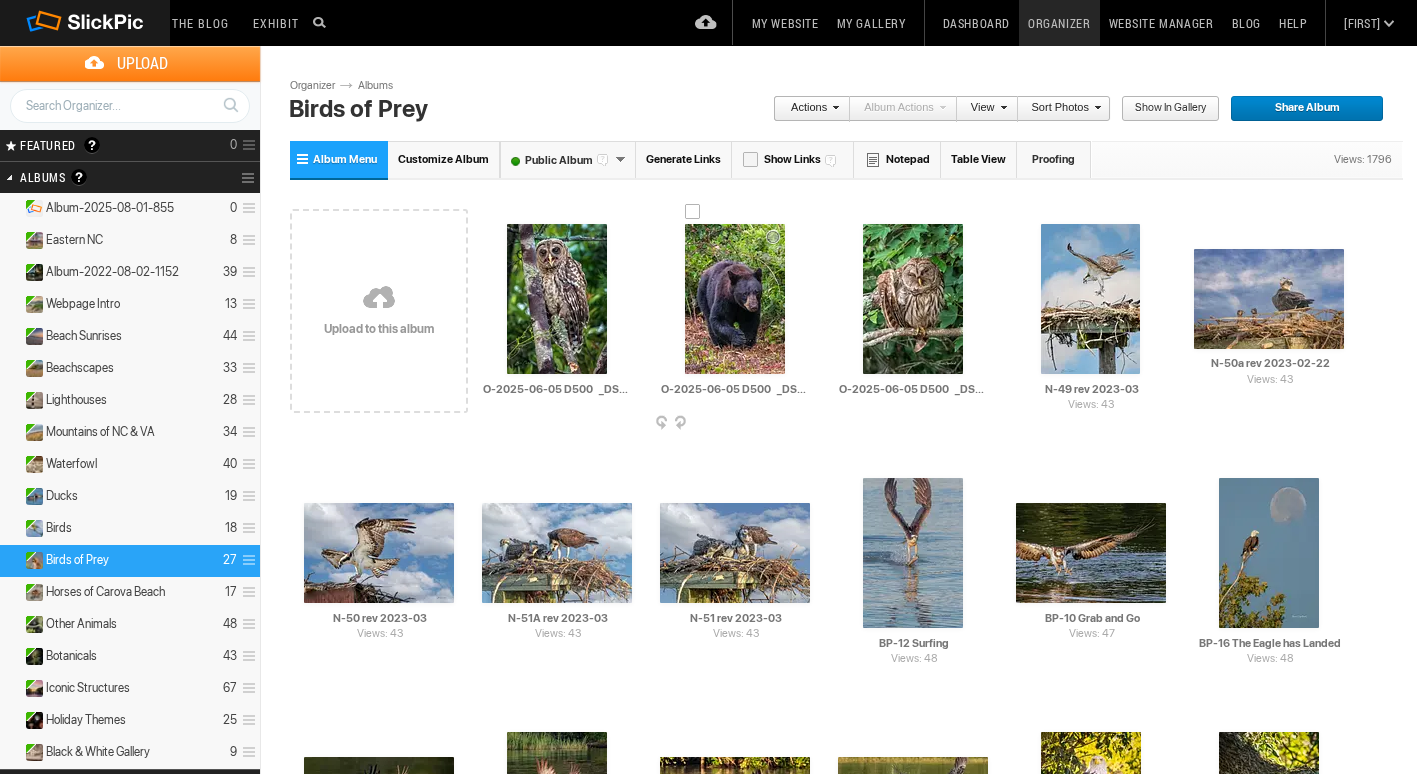 click at bounding box center (808, 424) 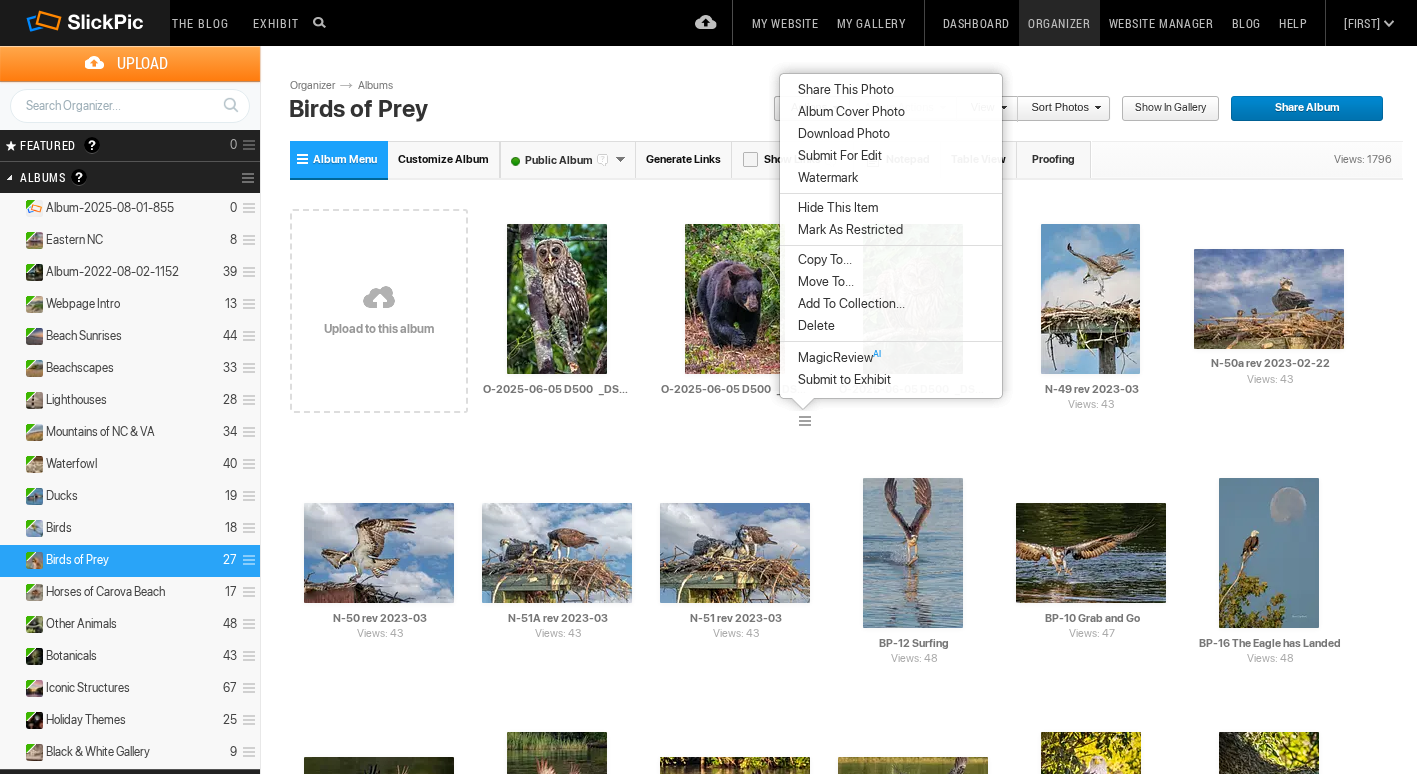 click on "Move To..." at bounding box center [823, 282] 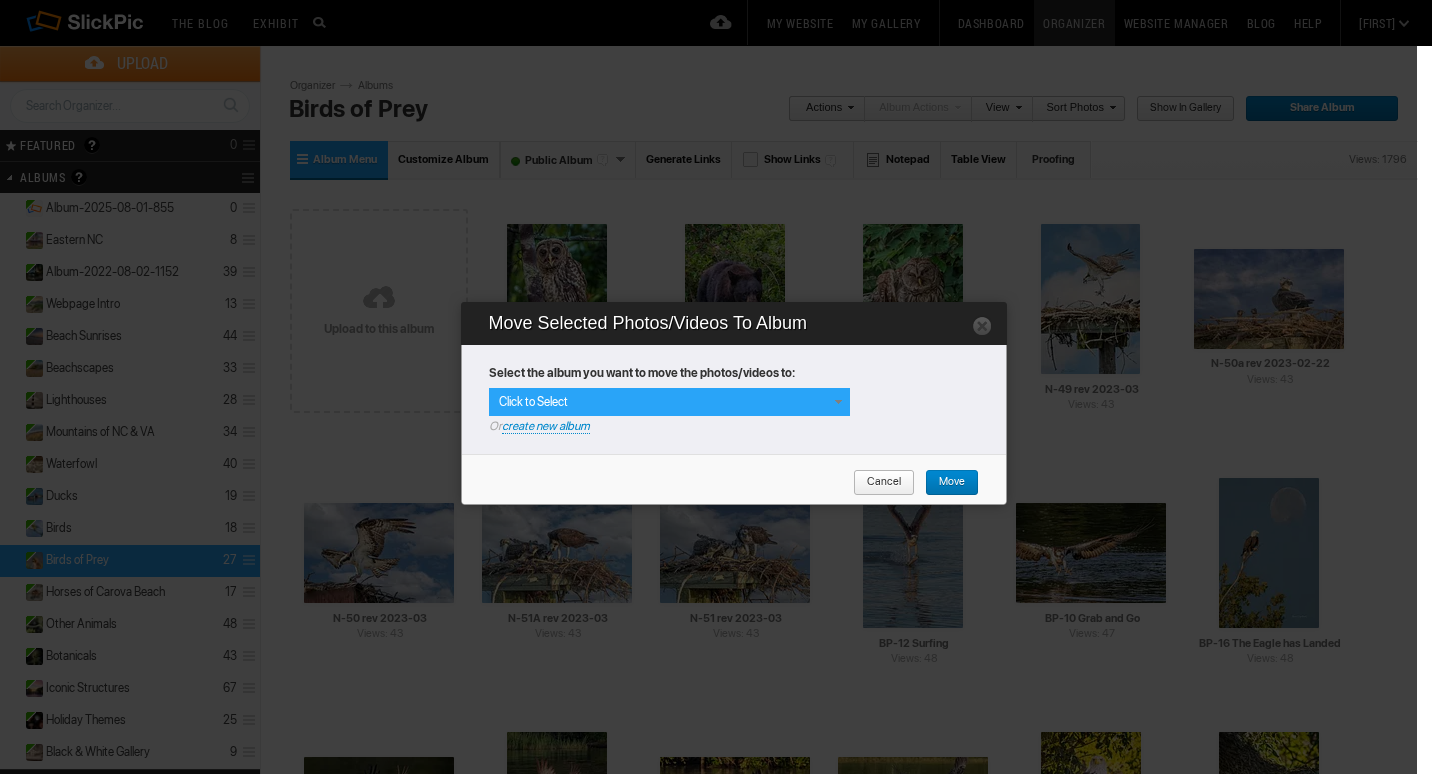 click at bounding box center [838, 402] 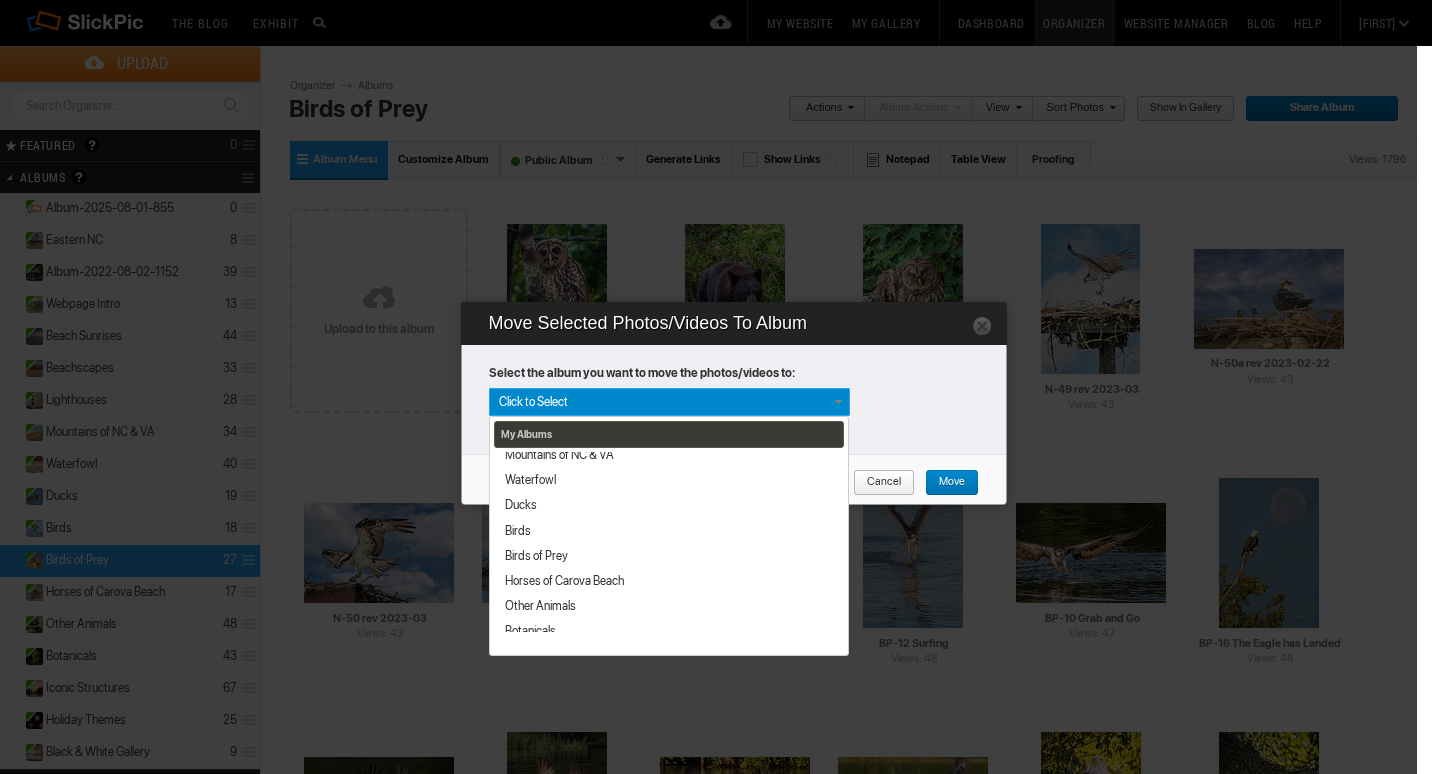 scroll, scrollTop: 200, scrollLeft: 0, axis: vertical 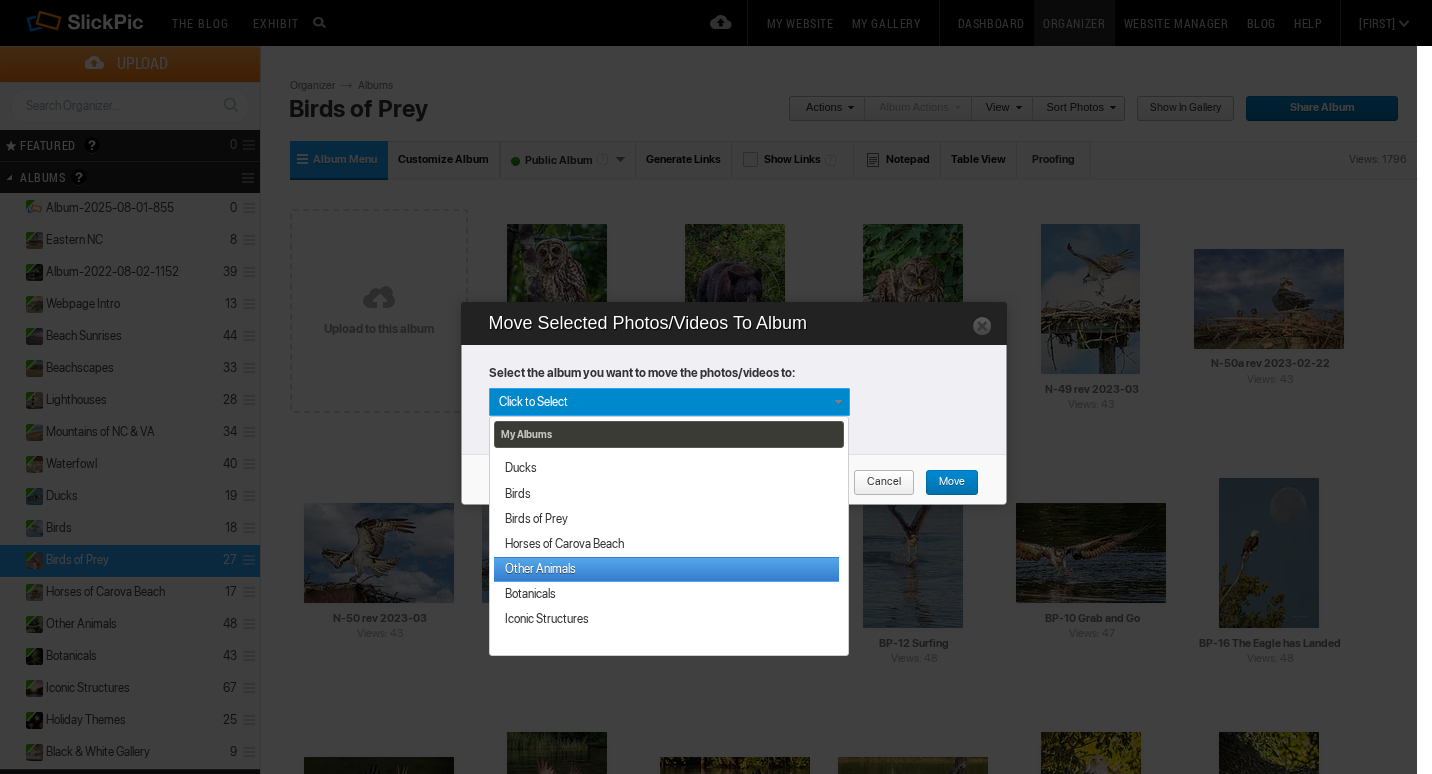 click on "Other Animals" at bounding box center (666, 569) 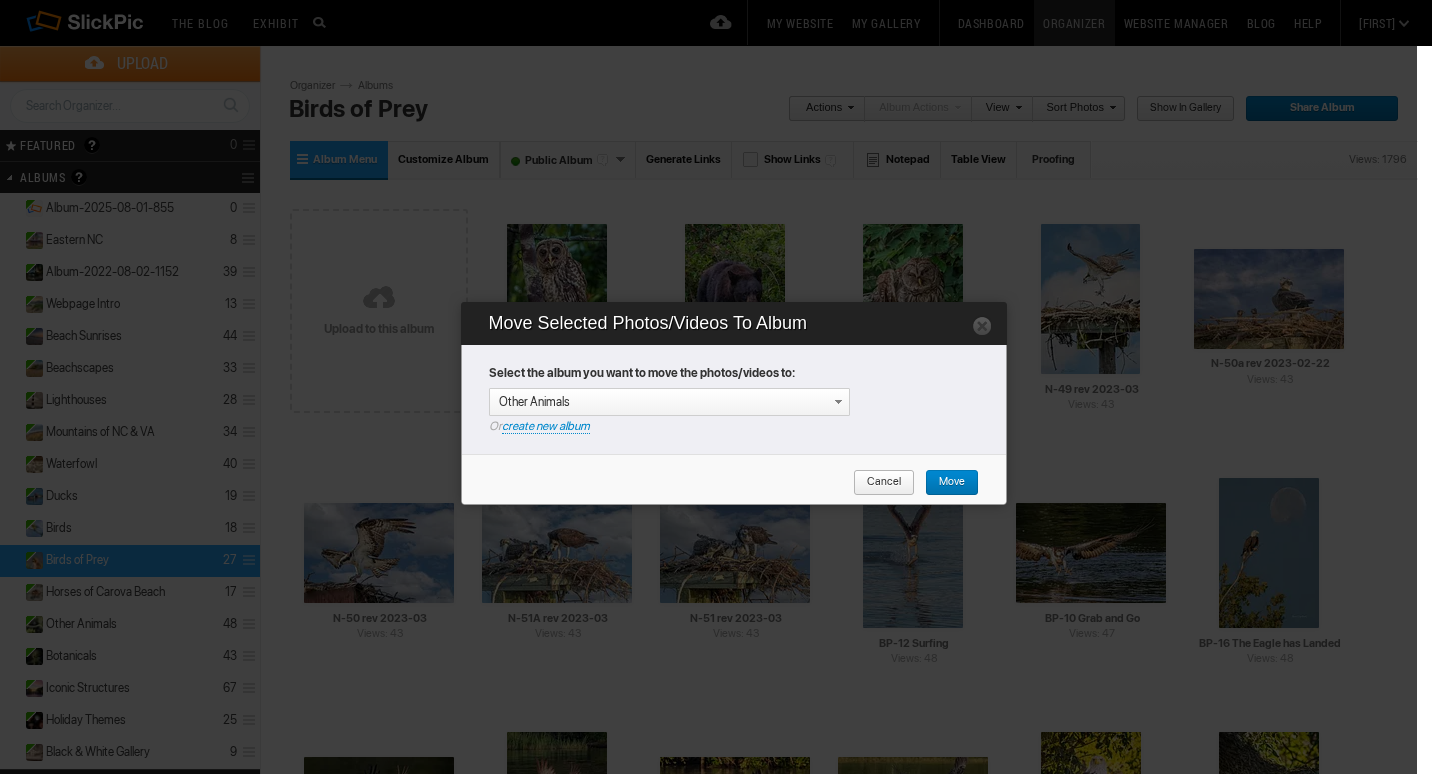 click on "Move" at bounding box center [952, 483] 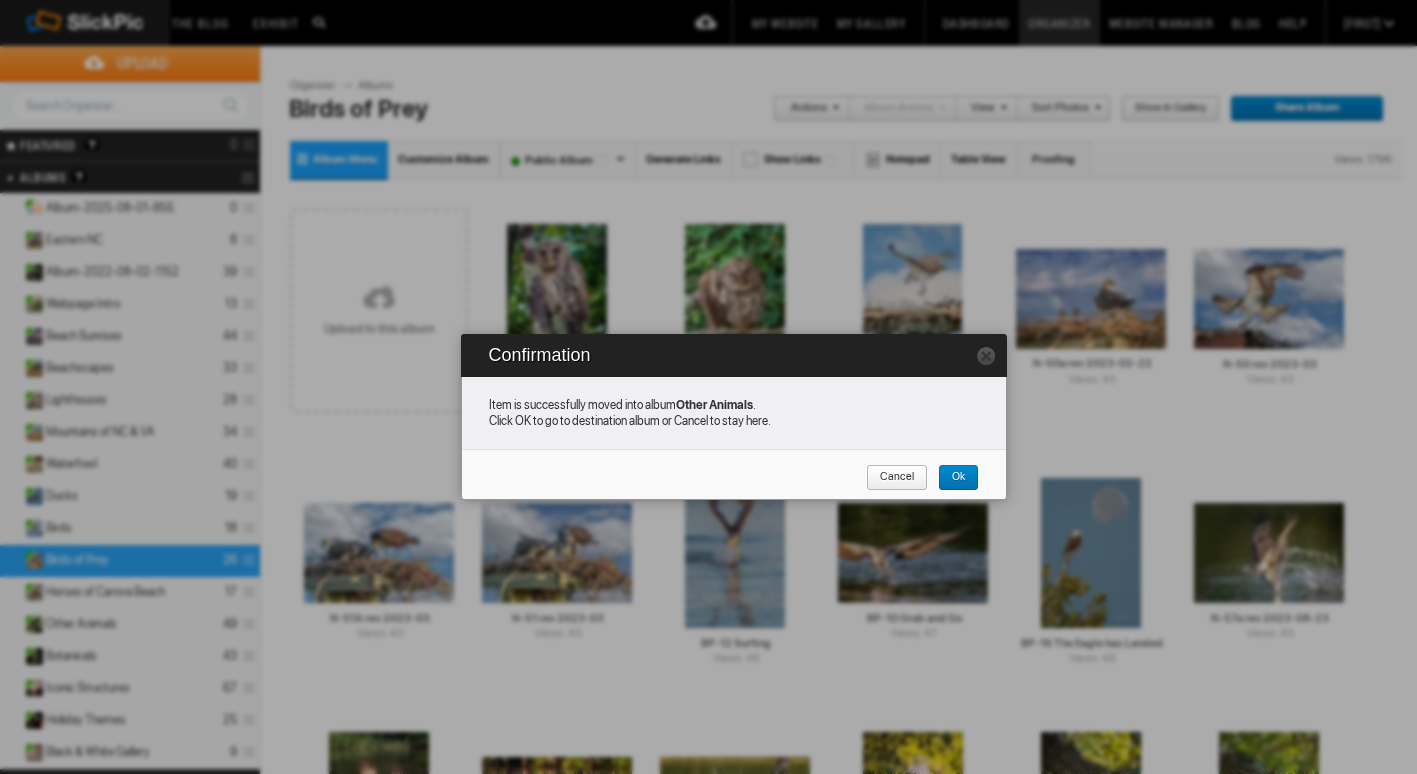 click on "Ok" at bounding box center (951, 478) 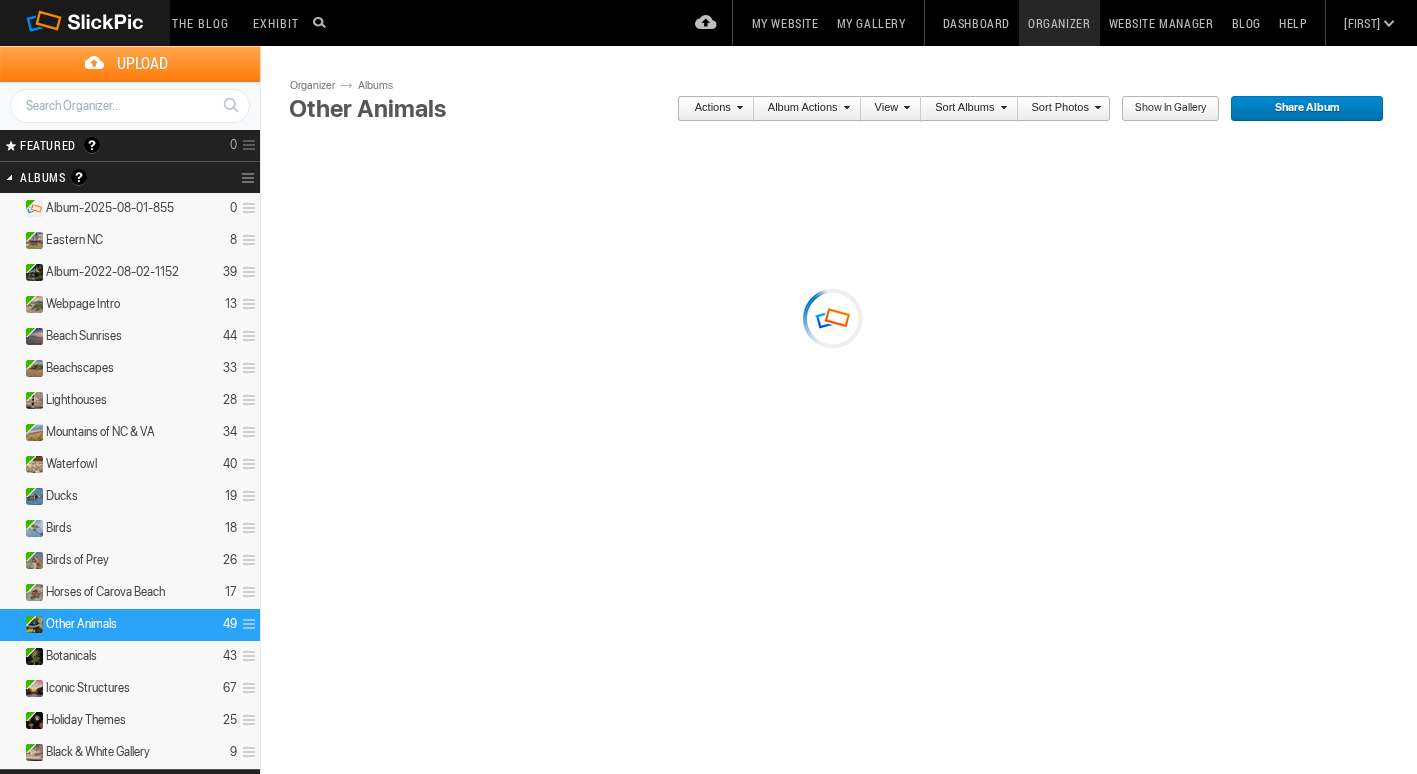 scroll, scrollTop: 0, scrollLeft: 0, axis: both 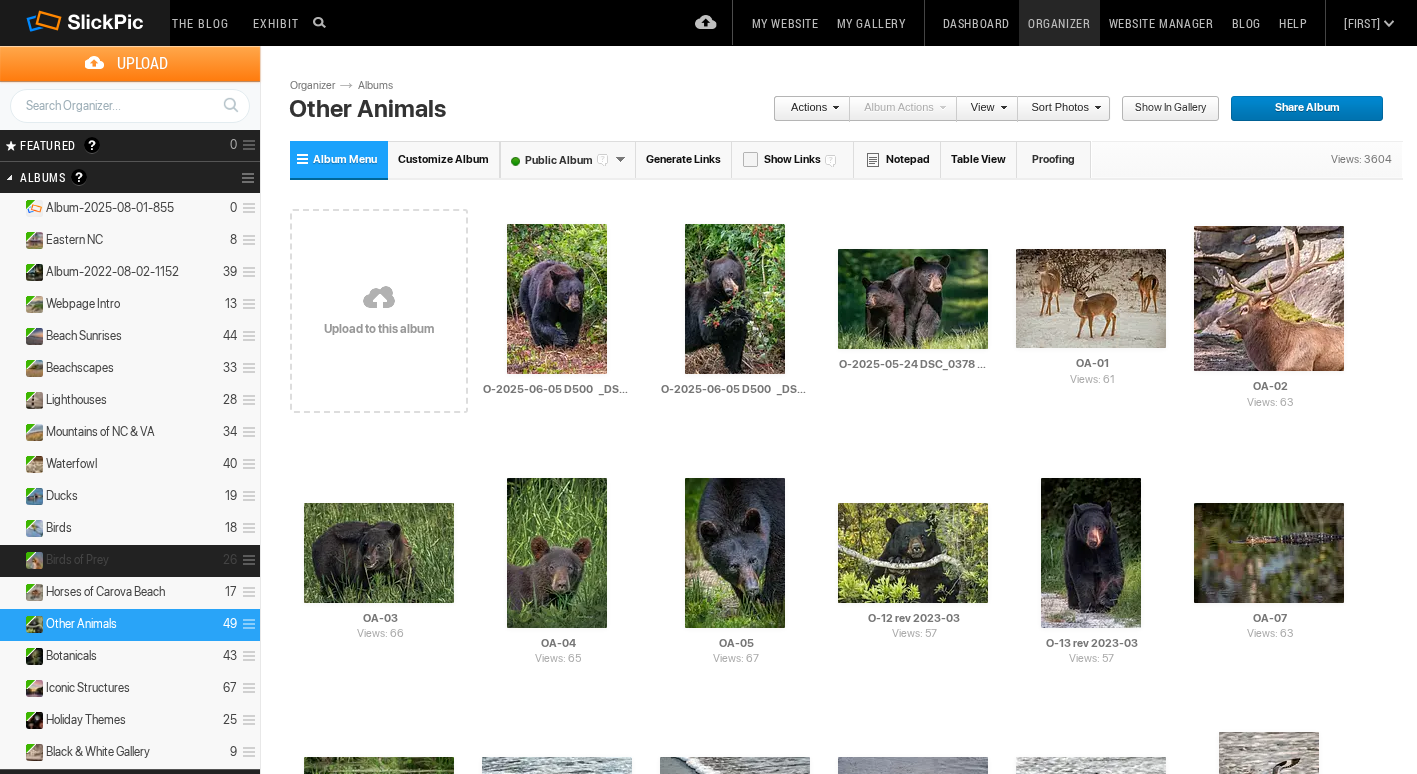 click on "Birds of Prey" at bounding box center [77, 560] 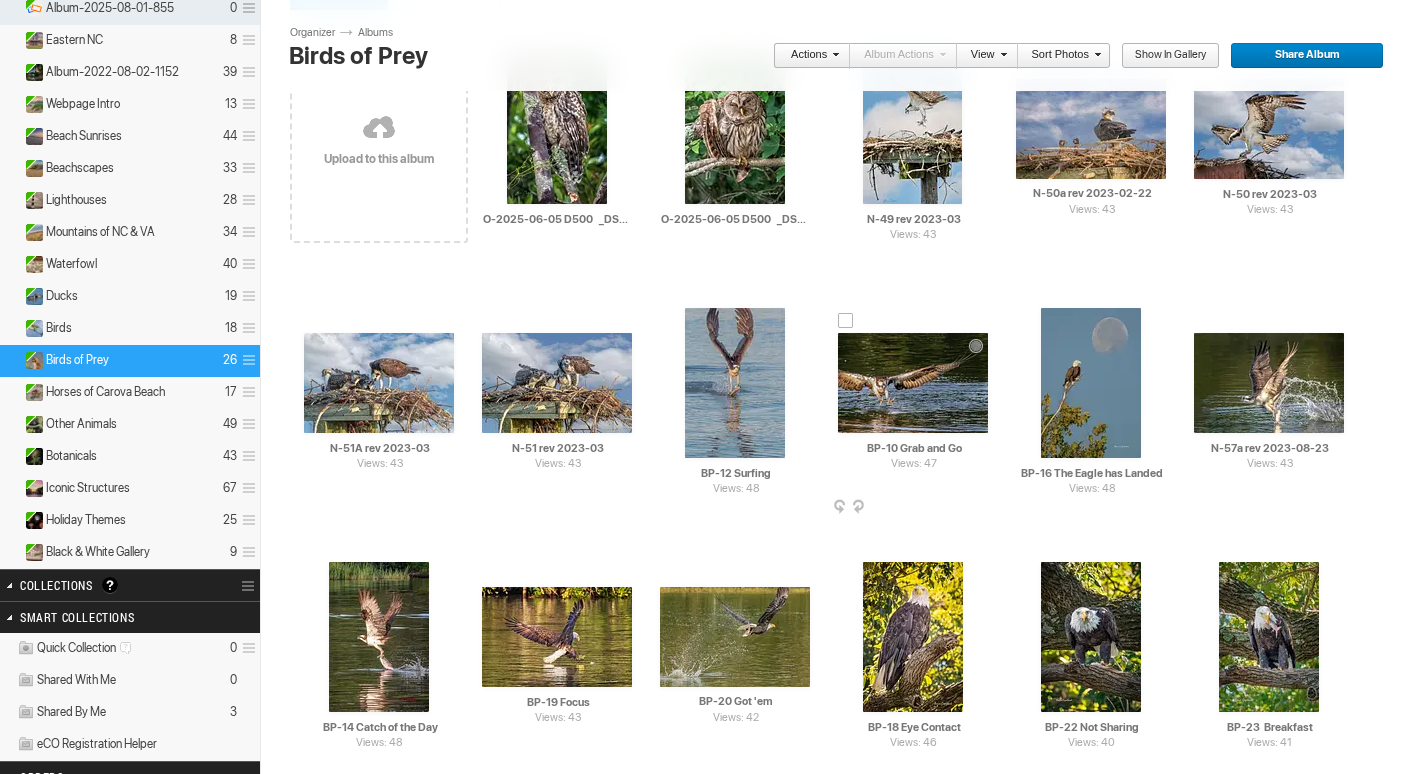 scroll, scrollTop: 100, scrollLeft: 0, axis: vertical 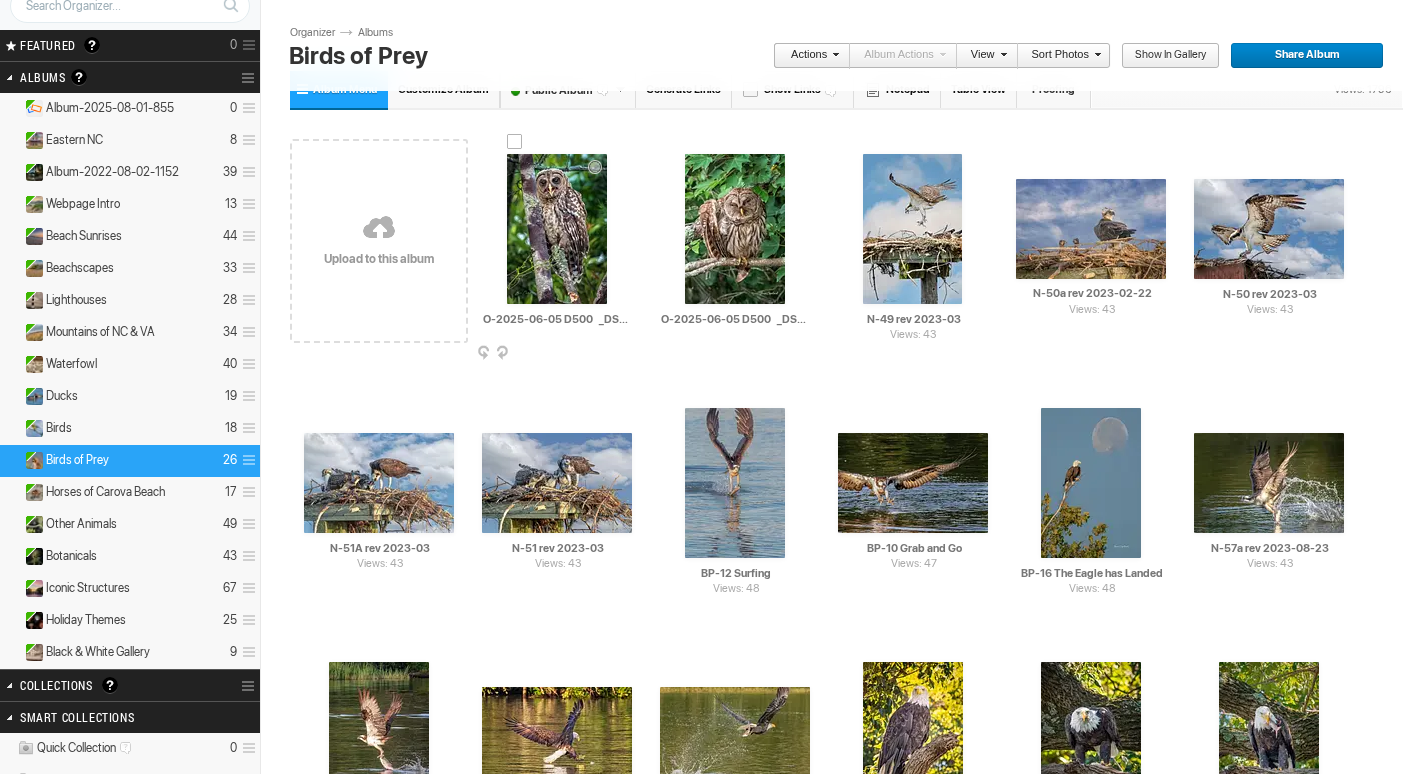 click at bounding box center [515, 142] 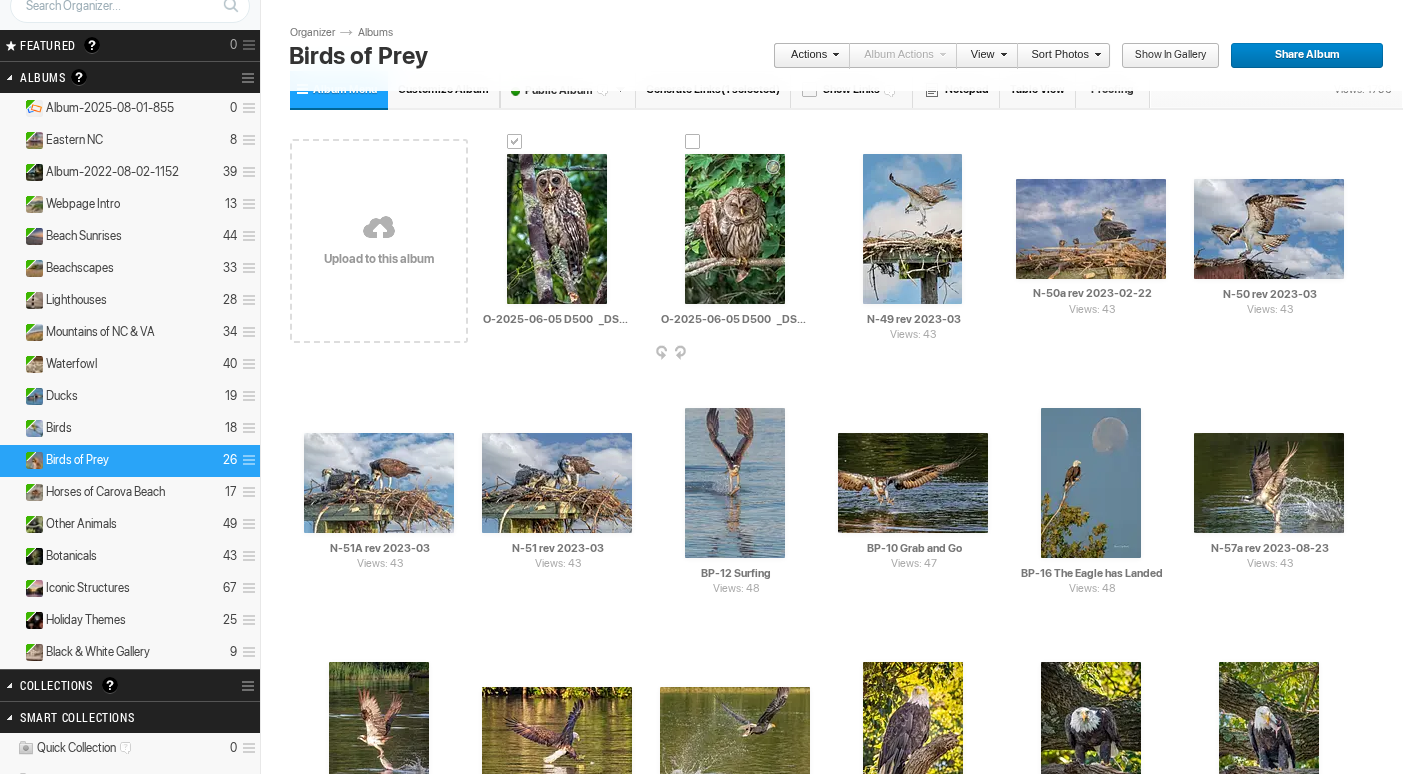 click at bounding box center [693, 142] 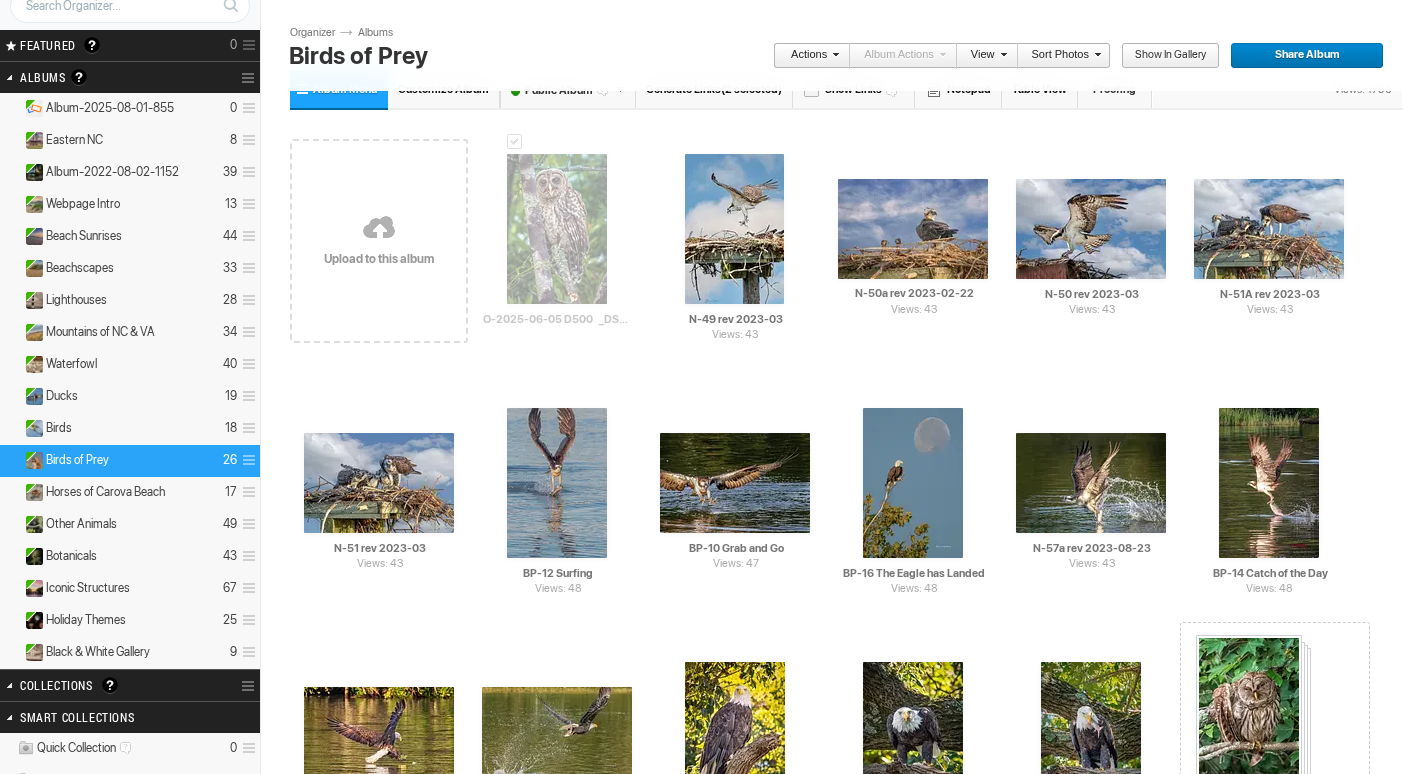 drag, startPoint x: 734, startPoint y: 248, endPoint x: 1194, endPoint y: 635, distance: 601.1398 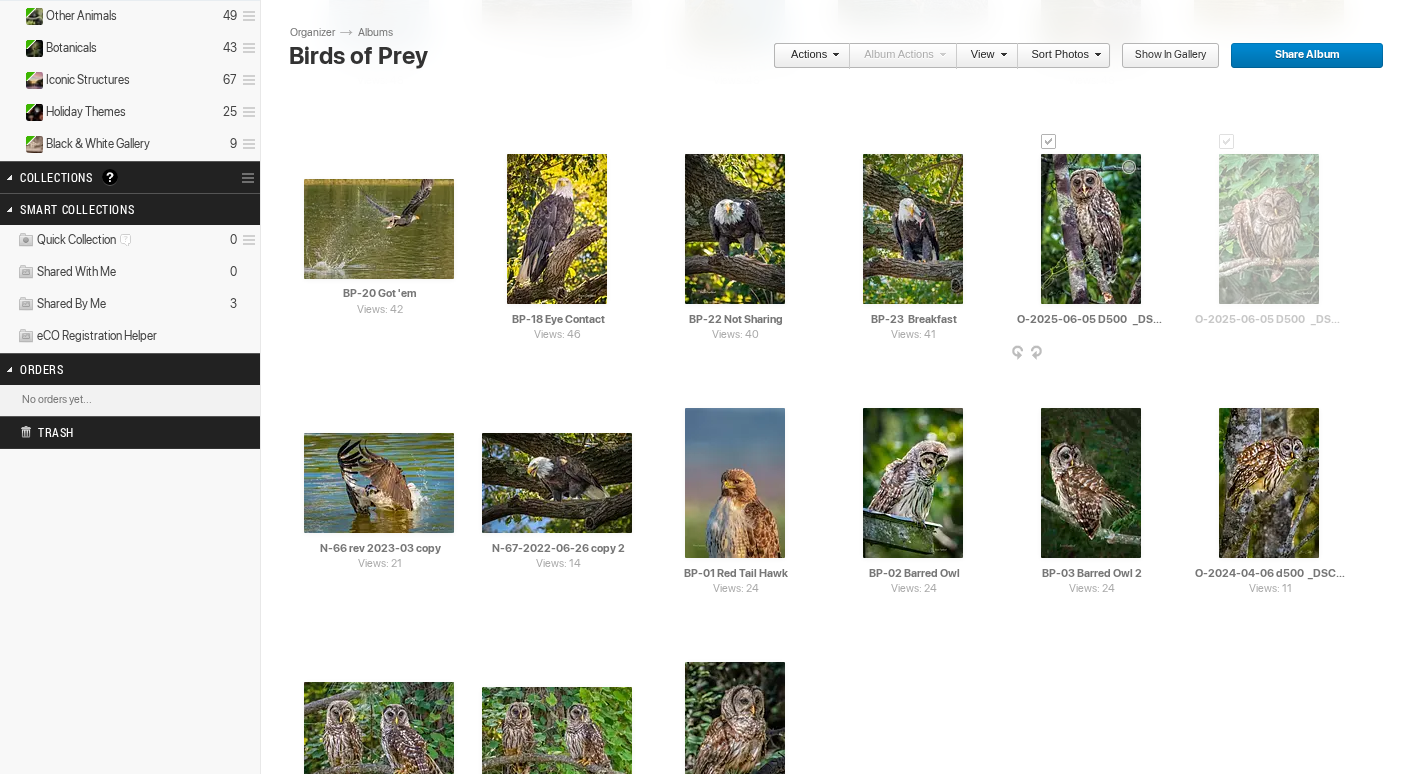 scroll, scrollTop: 700, scrollLeft: 0, axis: vertical 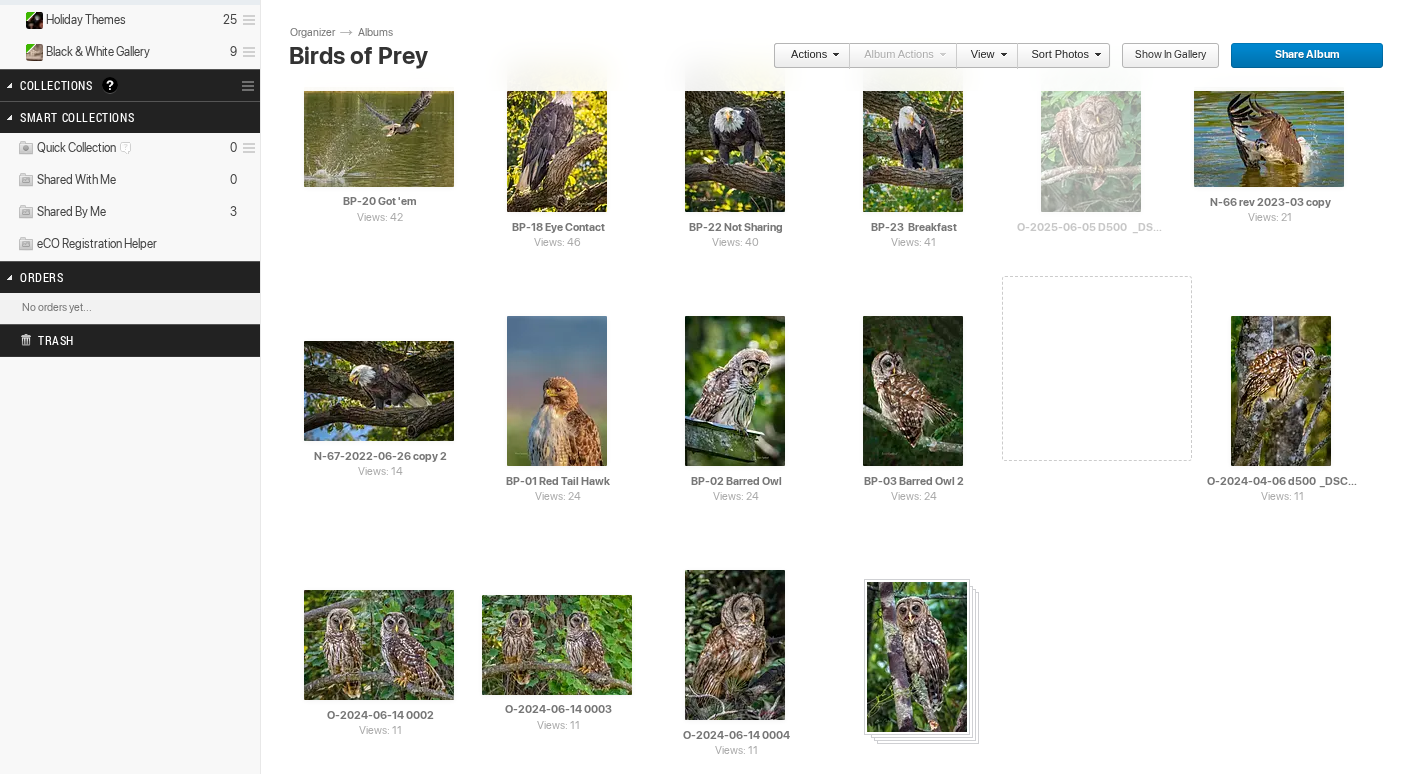 drag, startPoint x: 1107, startPoint y: 183, endPoint x: 862, endPoint y: 579, distance: 465.6619 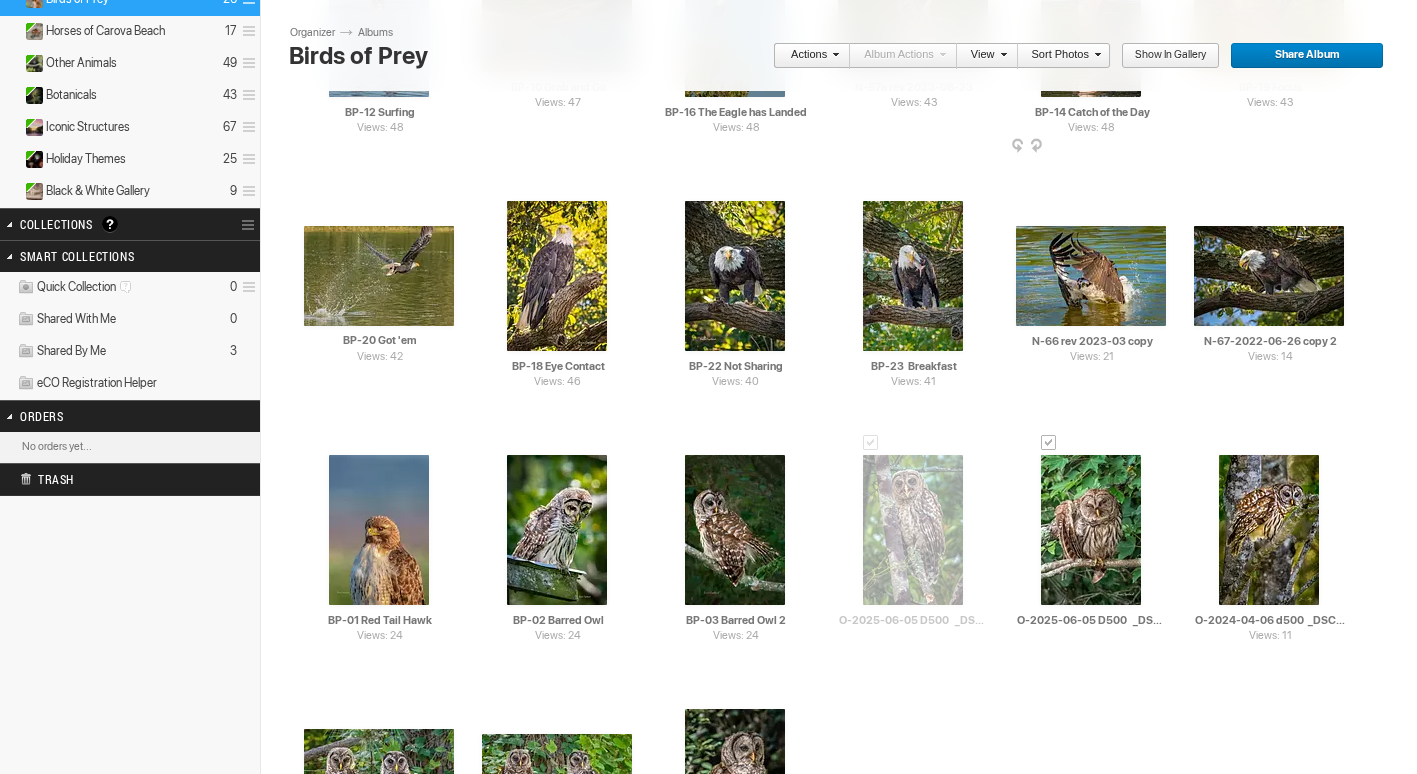 scroll, scrollTop: 600, scrollLeft: 0, axis: vertical 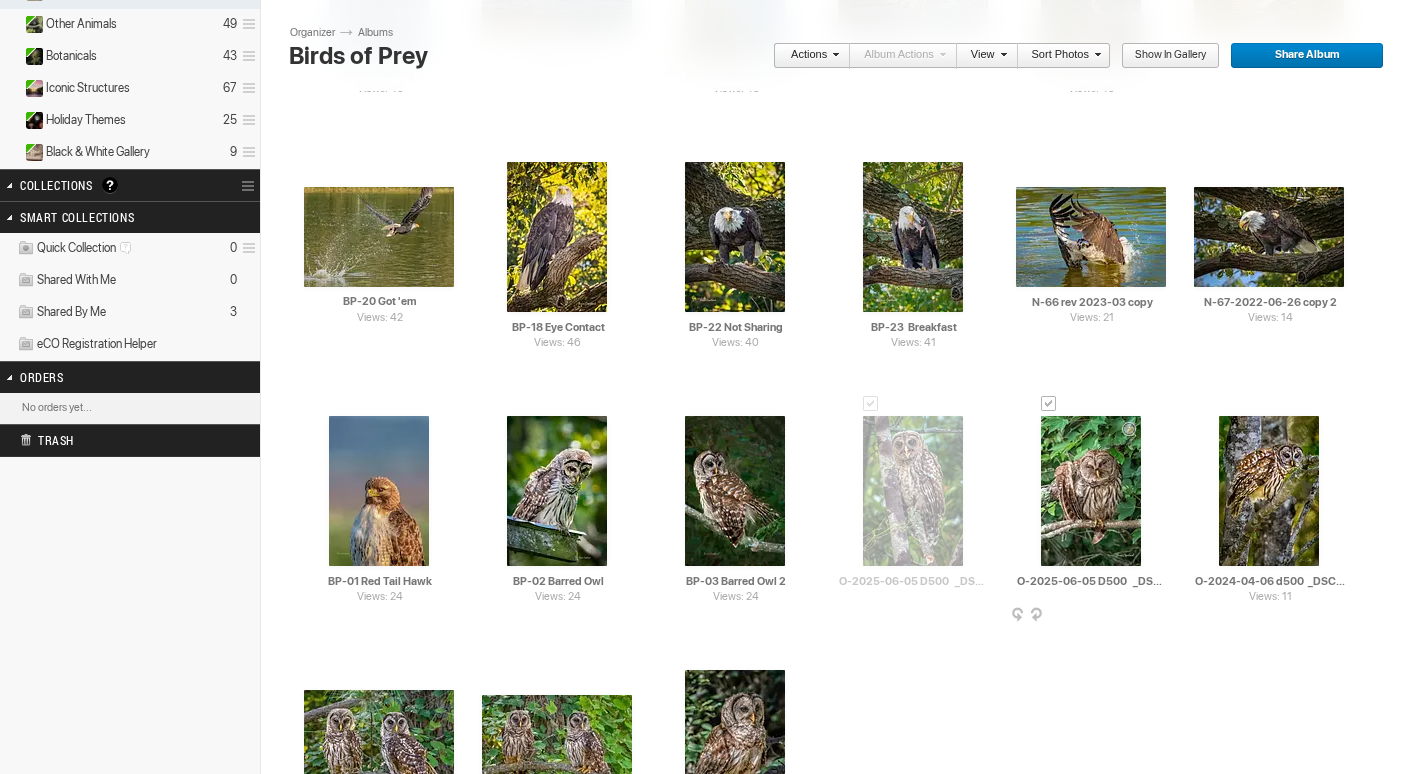 click on "AI [DATE] [NUMBER]   _DSC_0953
HTML:
Direct:
Forum:
Photo ID:
22772565
More..." at bounding box center [1091, 491] 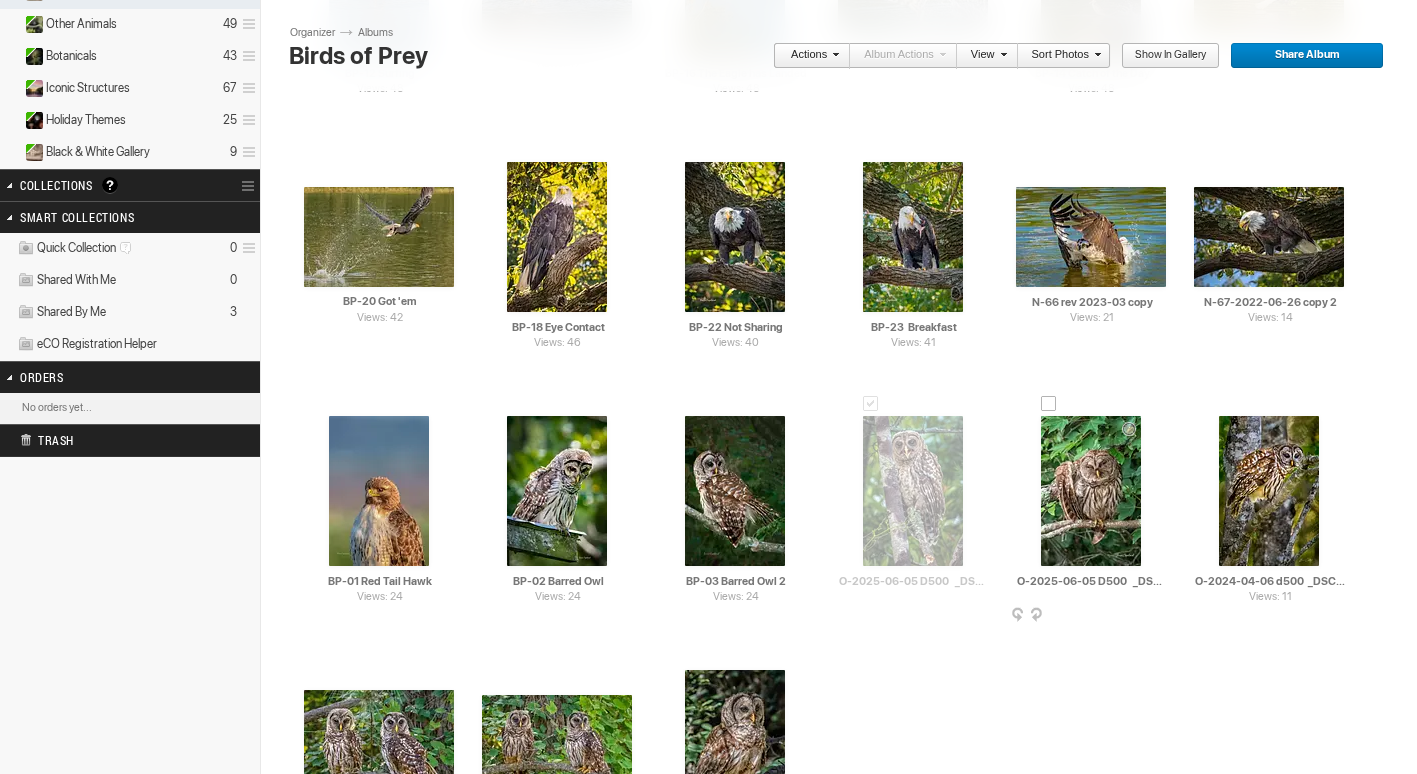 click at bounding box center [1049, 404] 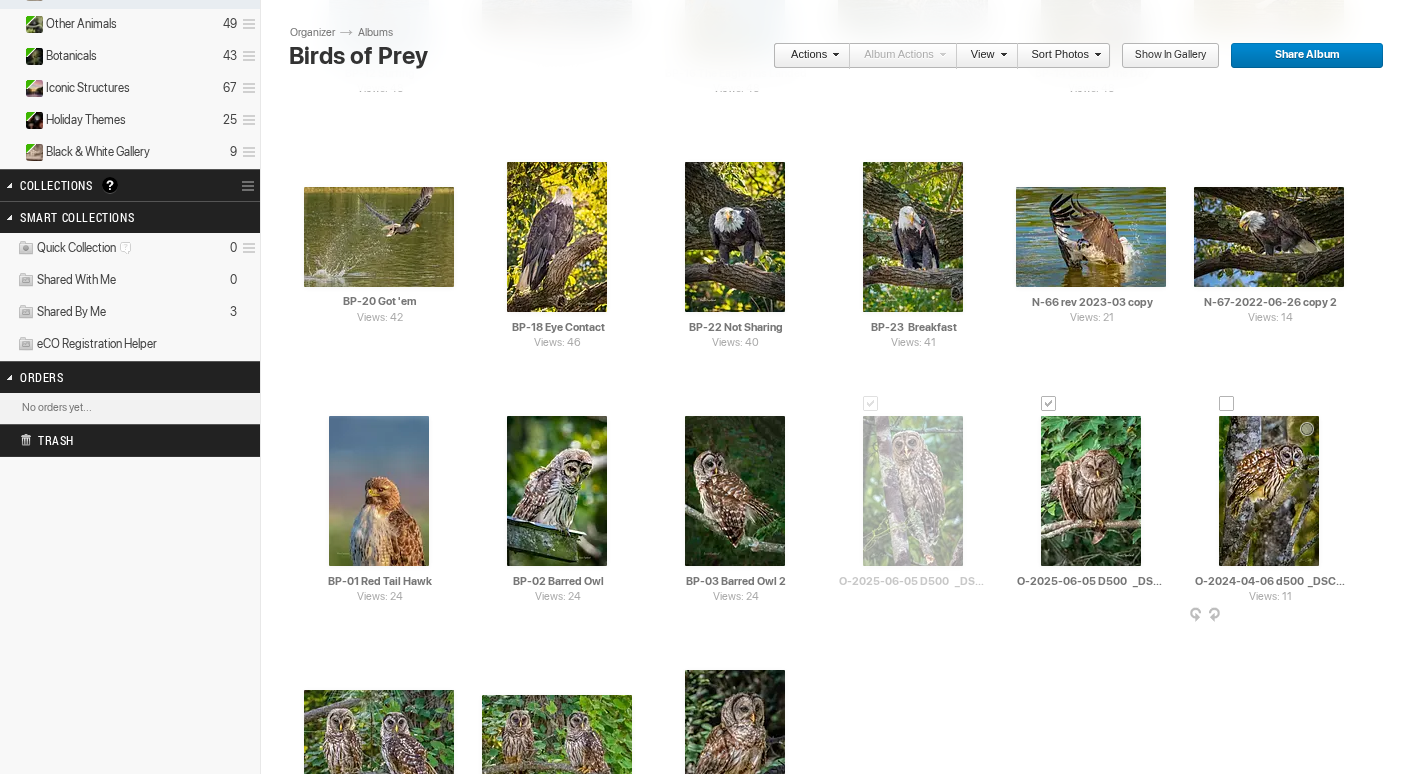 click at bounding box center [1227, 404] 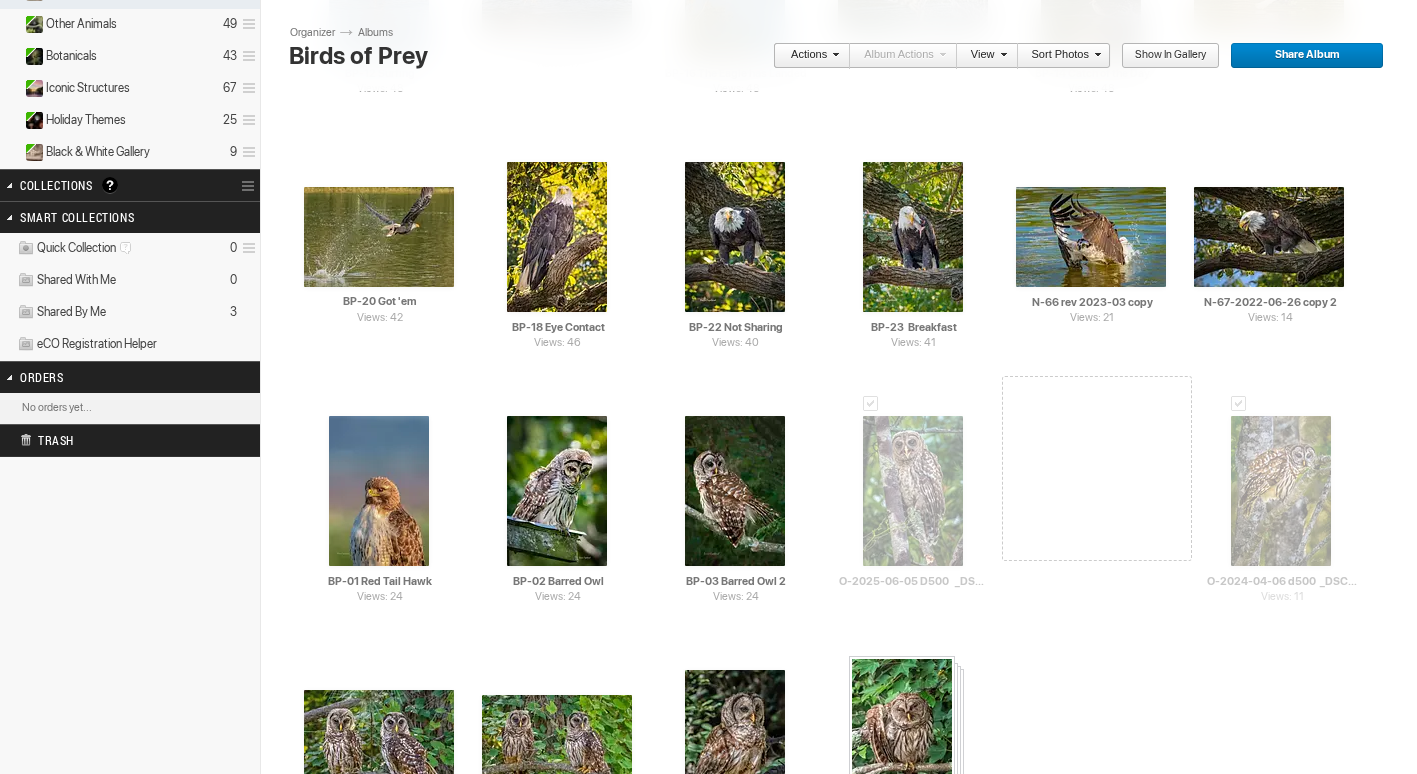 drag, startPoint x: 1120, startPoint y: 470, endPoint x: 847, endPoint y: 656, distance: 330.34073 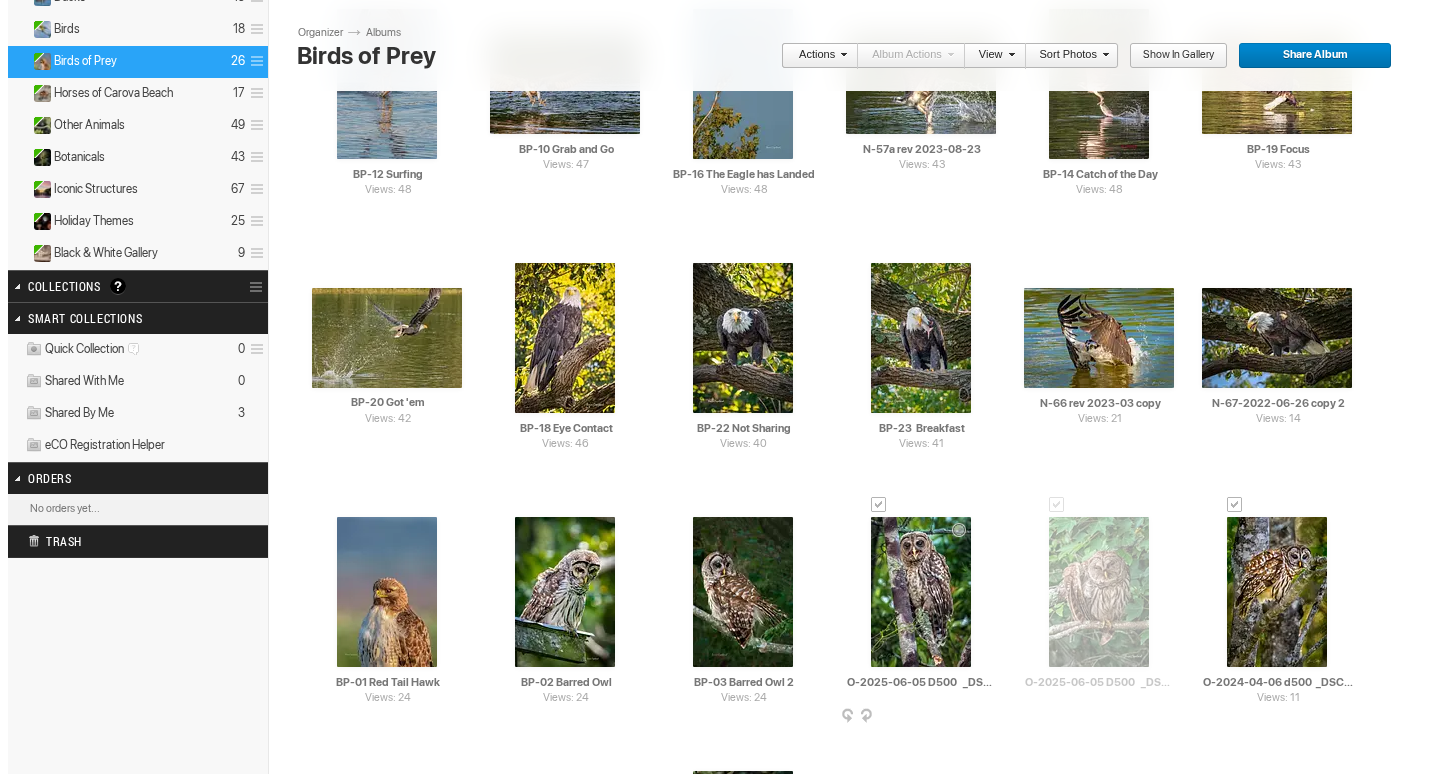 scroll, scrollTop: 700, scrollLeft: 0, axis: vertical 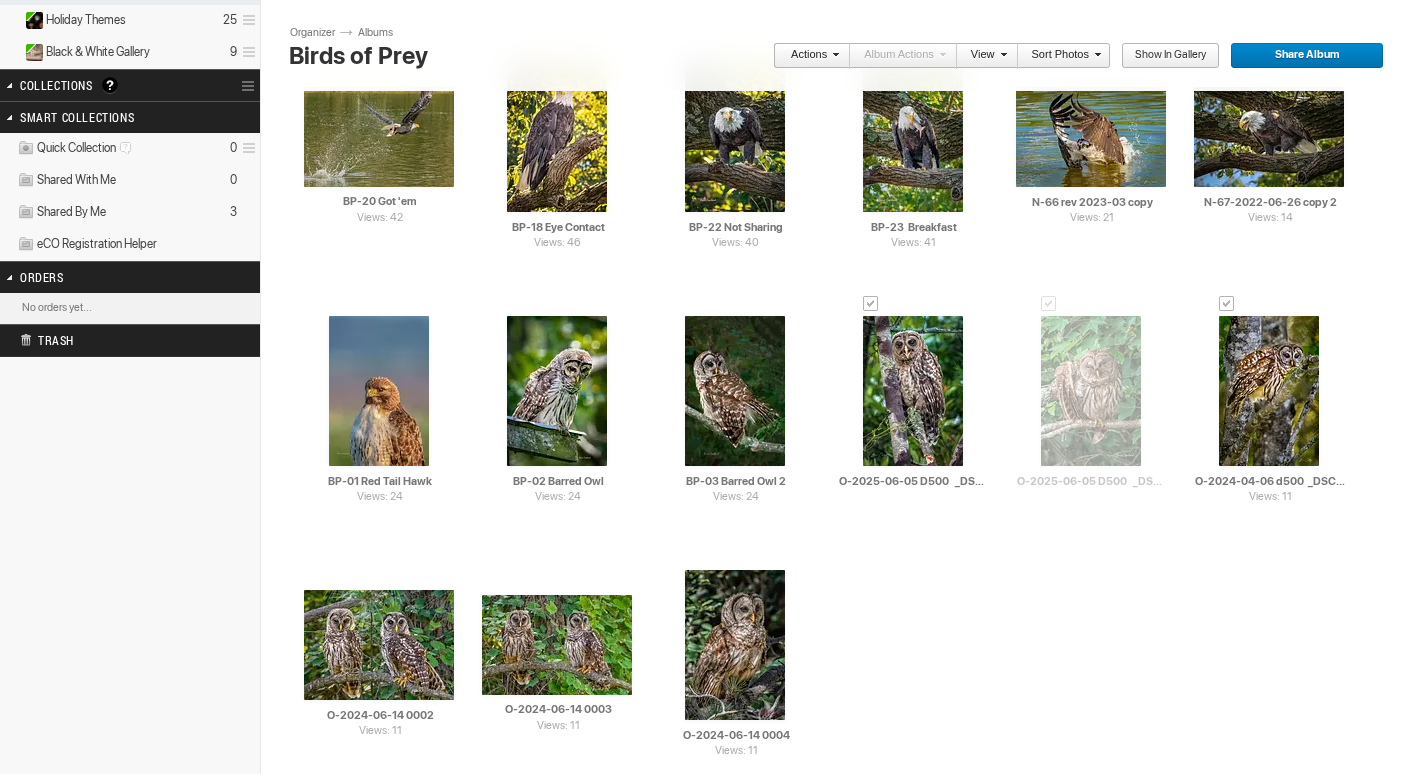 click on "Drop your photos here Upload to this album
Views: 43 AI N-49 rev [YEAR]
HTML:
Direct:
Forum:
Photo ID:
20402990
More..." at bounding box center (846, 149) 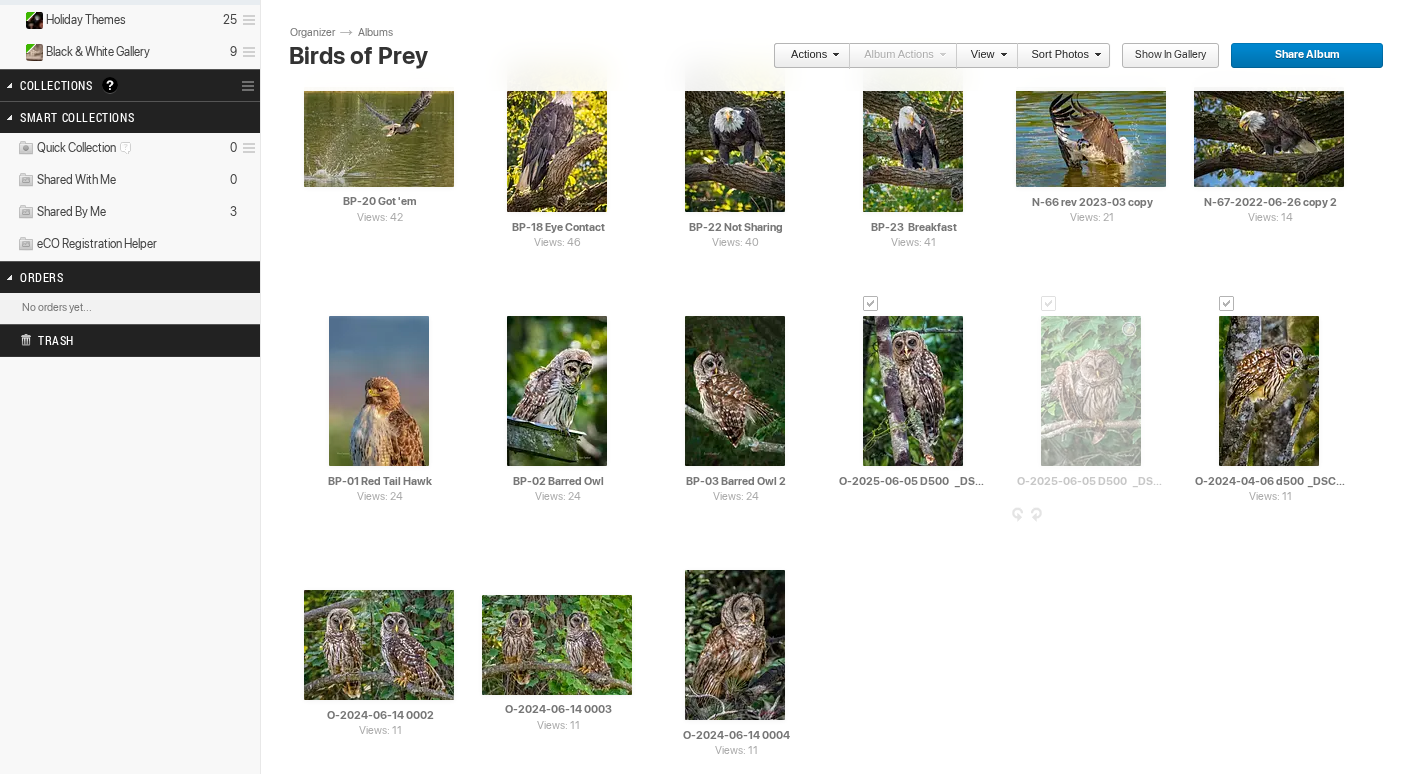 click at bounding box center [1091, 391] 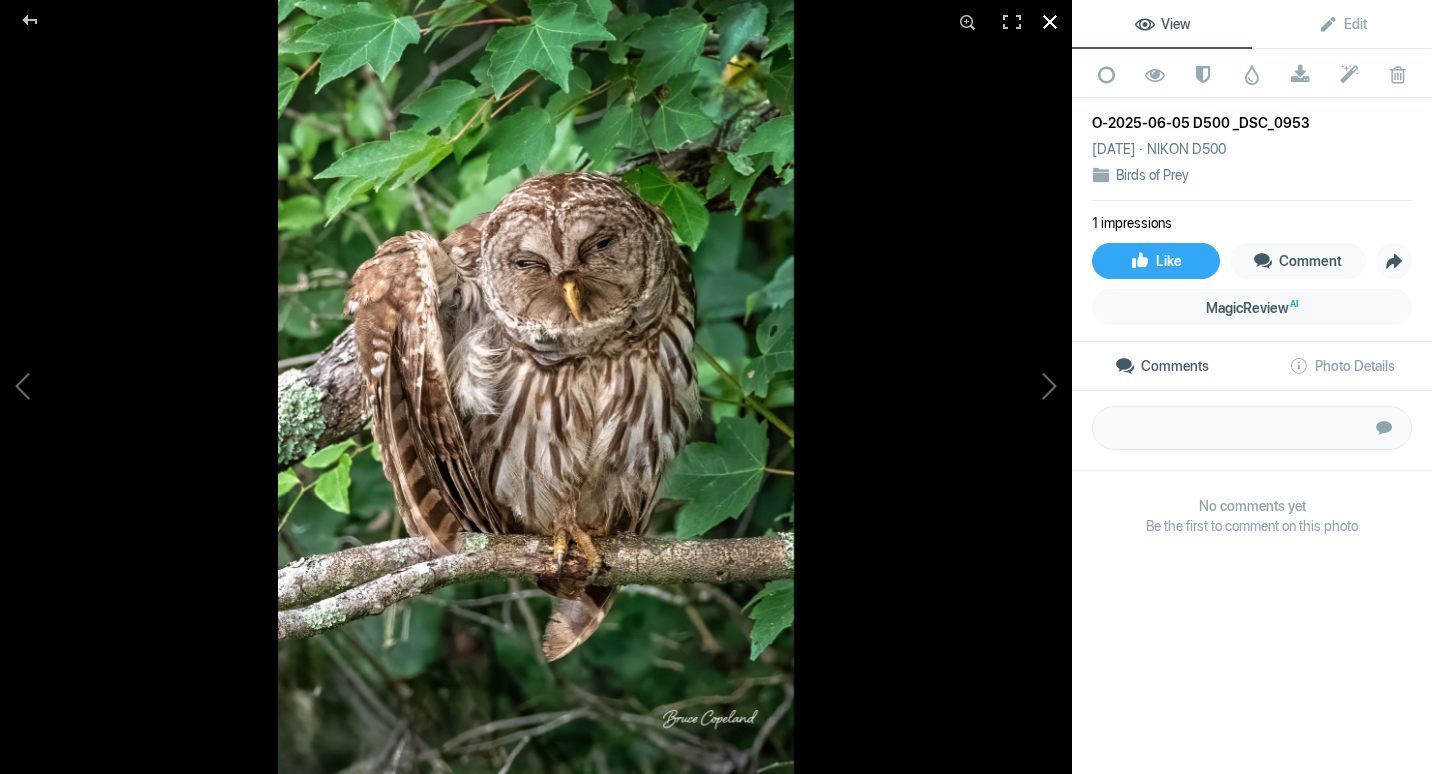 click 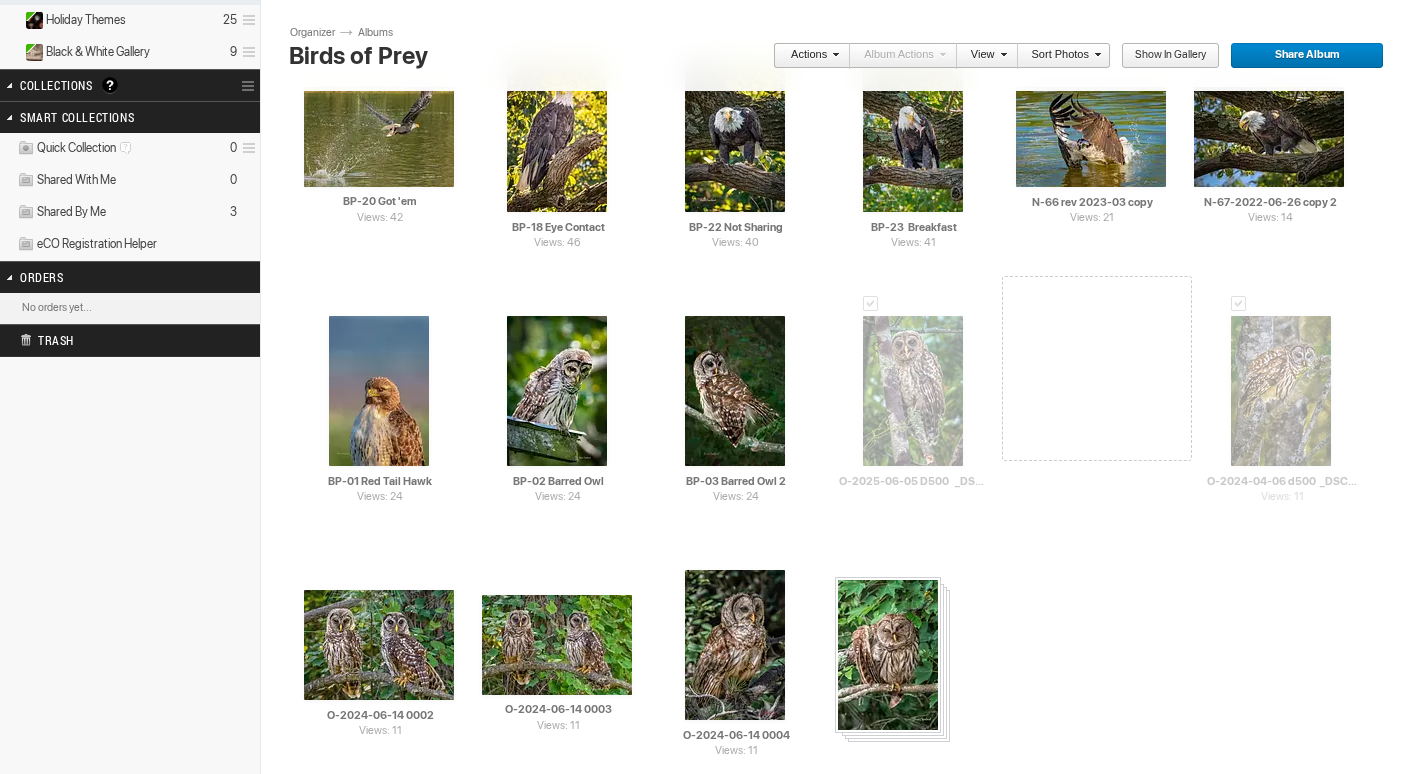 drag, startPoint x: 1112, startPoint y: 408, endPoint x: 833, endPoint y: 577, distance: 326.1932 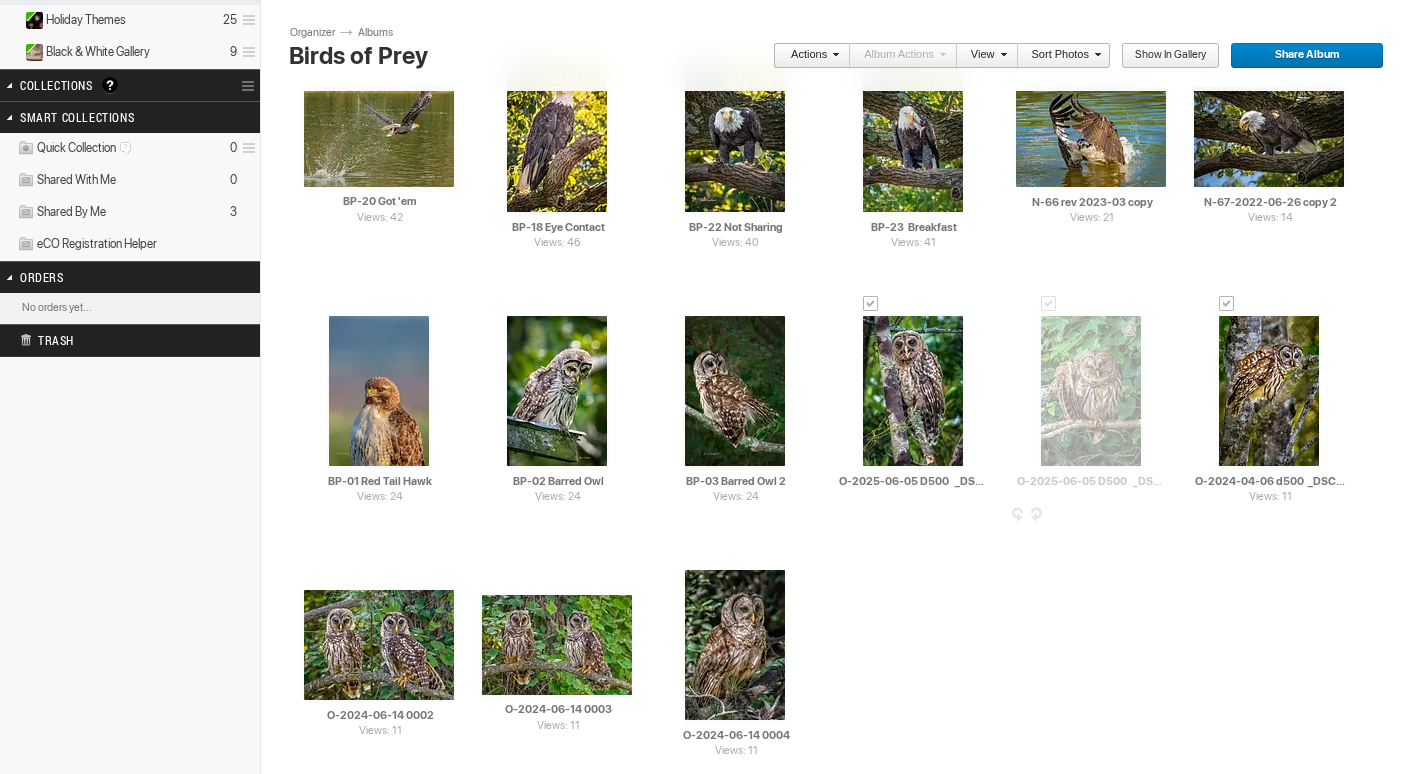 click at bounding box center [1164, 516] 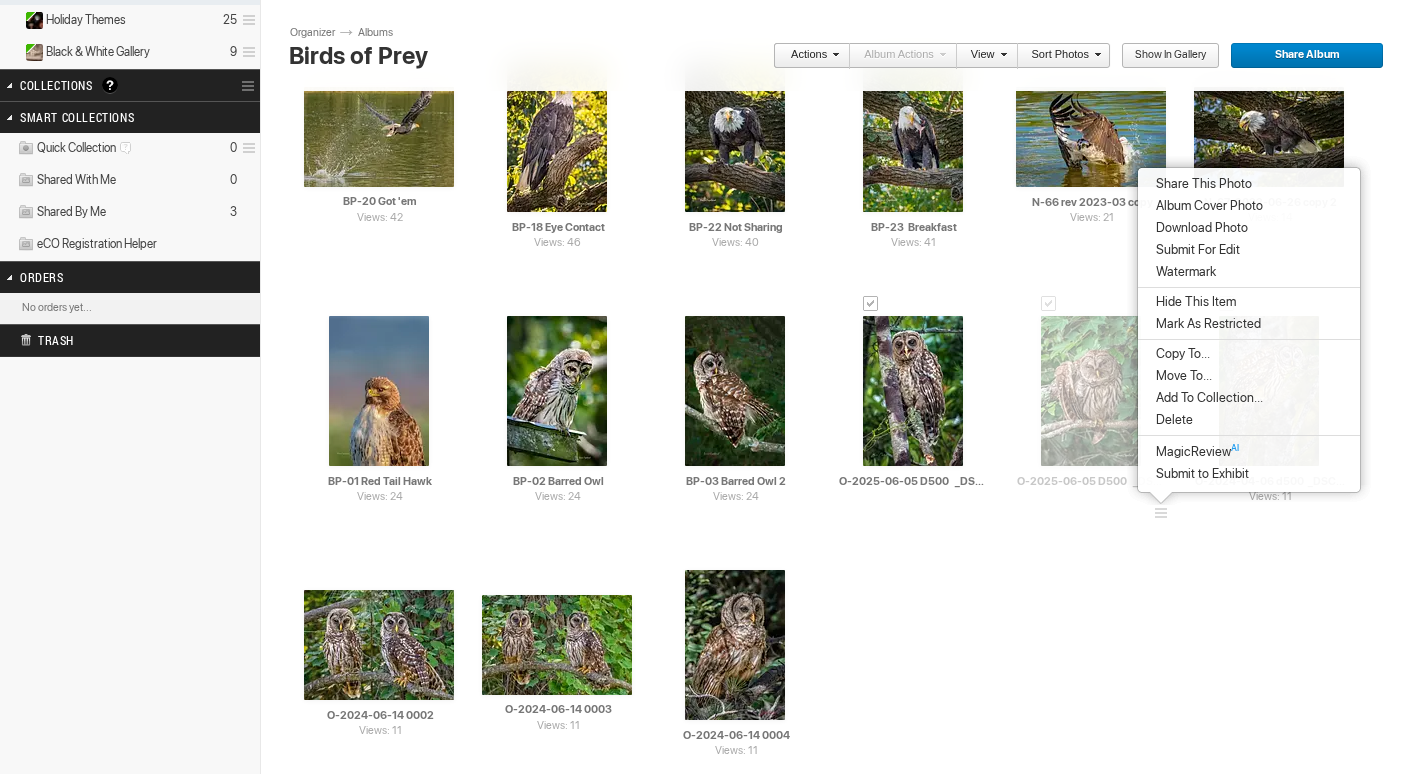 click on "Move To..." at bounding box center (1181, 376) 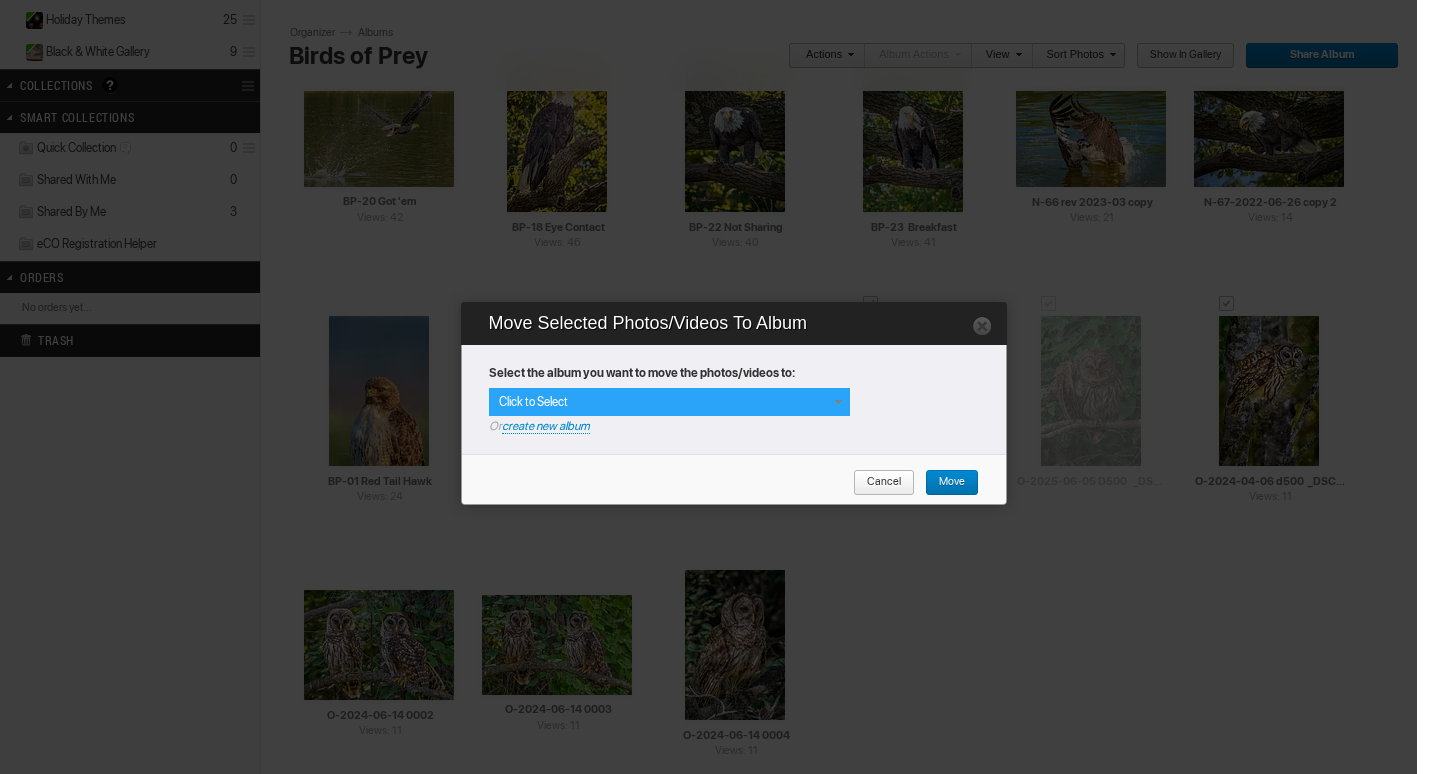 click at bounding box center [838, 402] 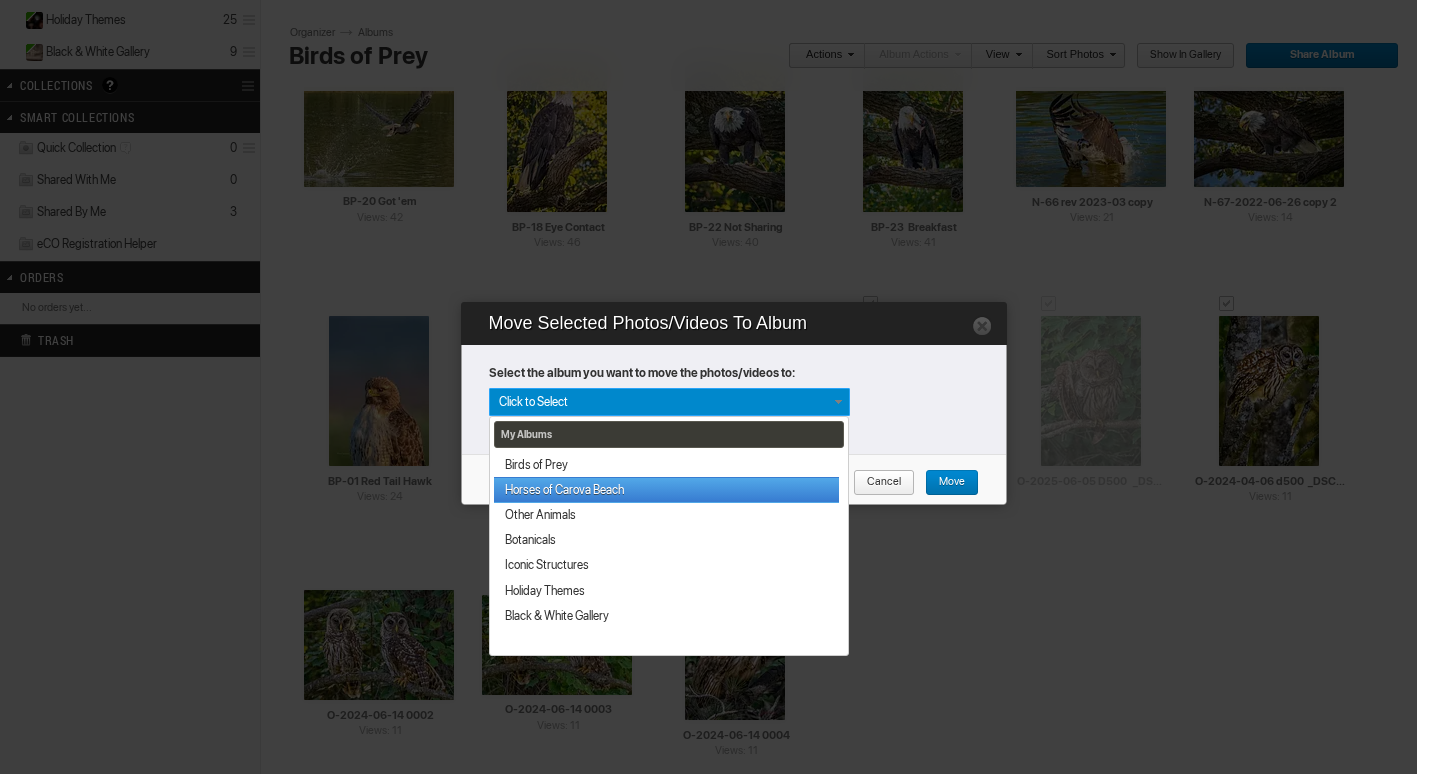 scroll, scrollTop: 289, scrollLeft: 0, axis: vertical 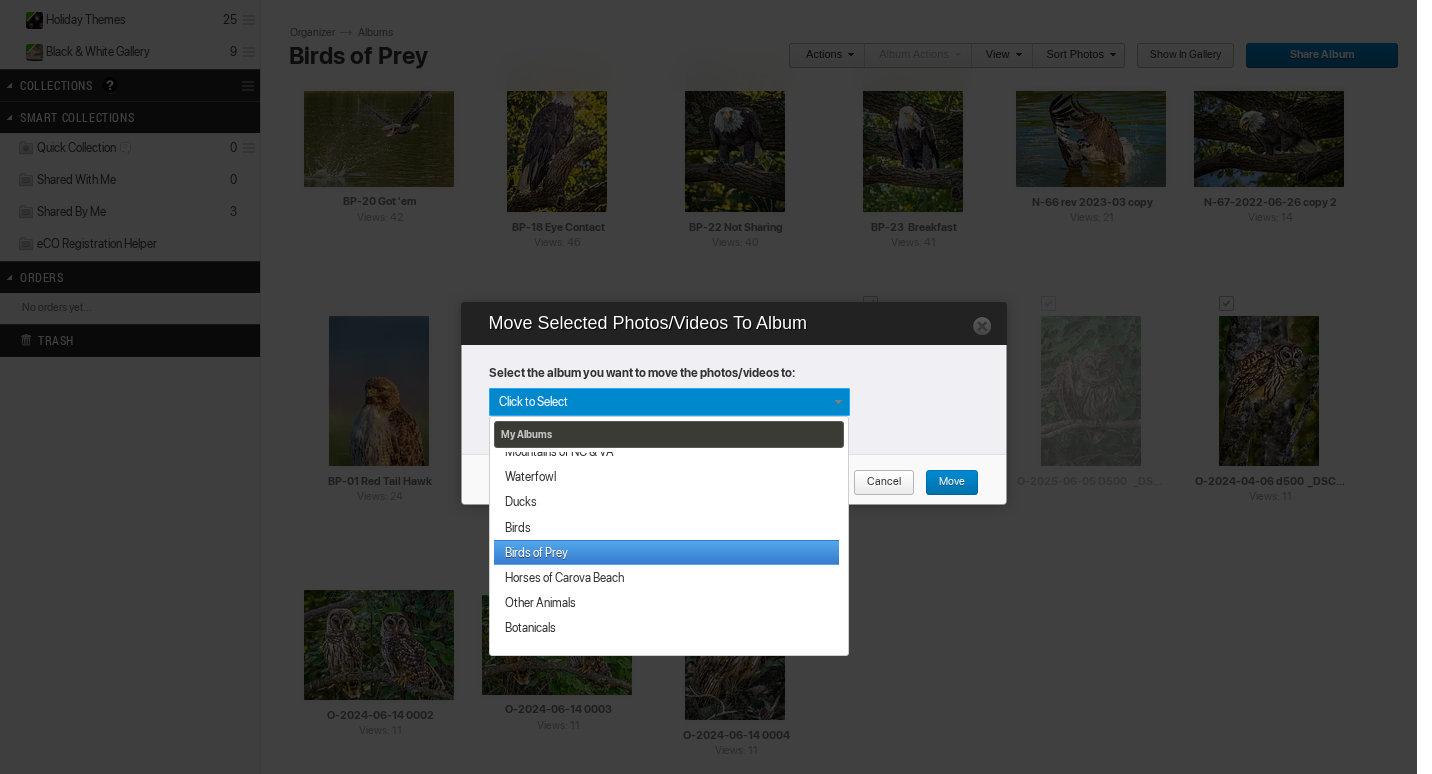 click on "Birds of Prey" at bounding box center [666, 552] 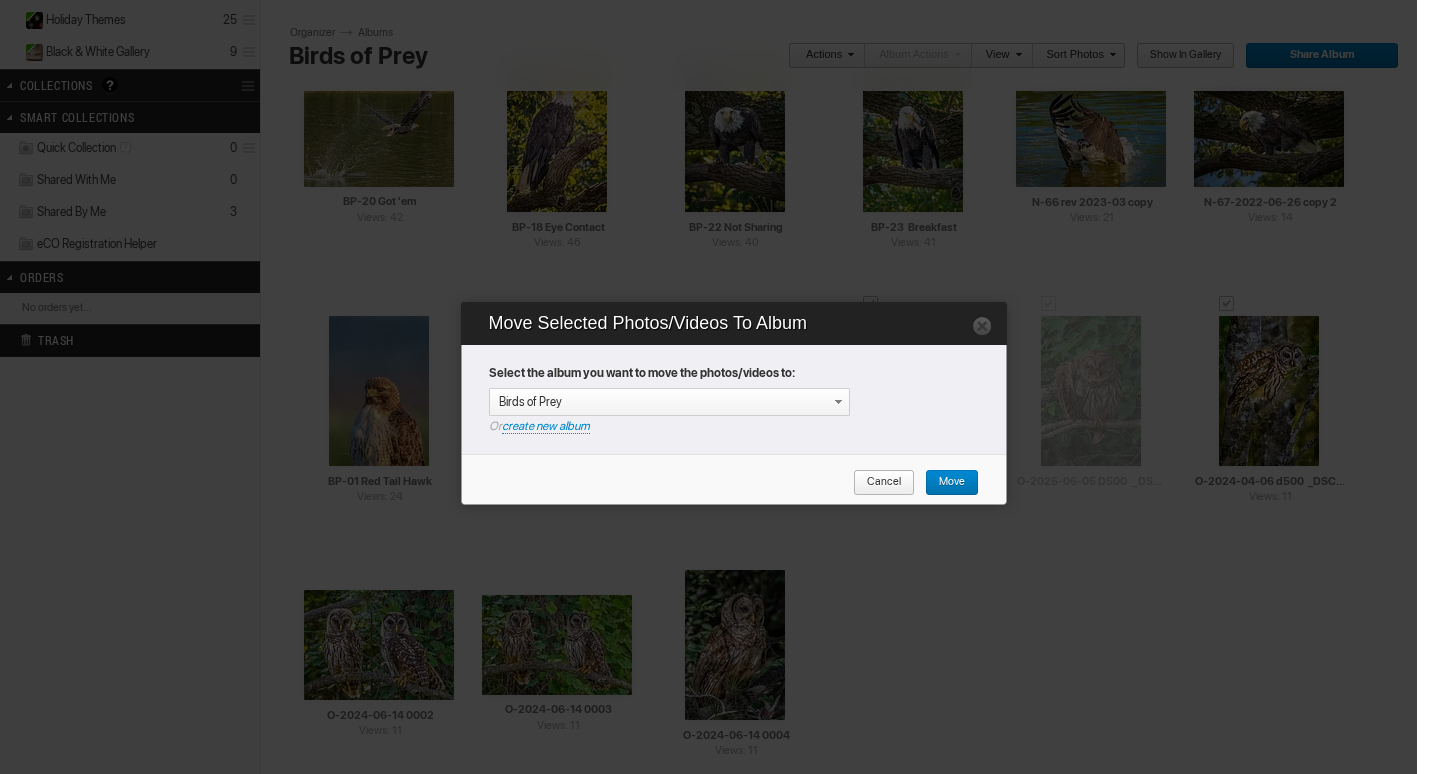 click on "Move" at bounding box center [952, 483] 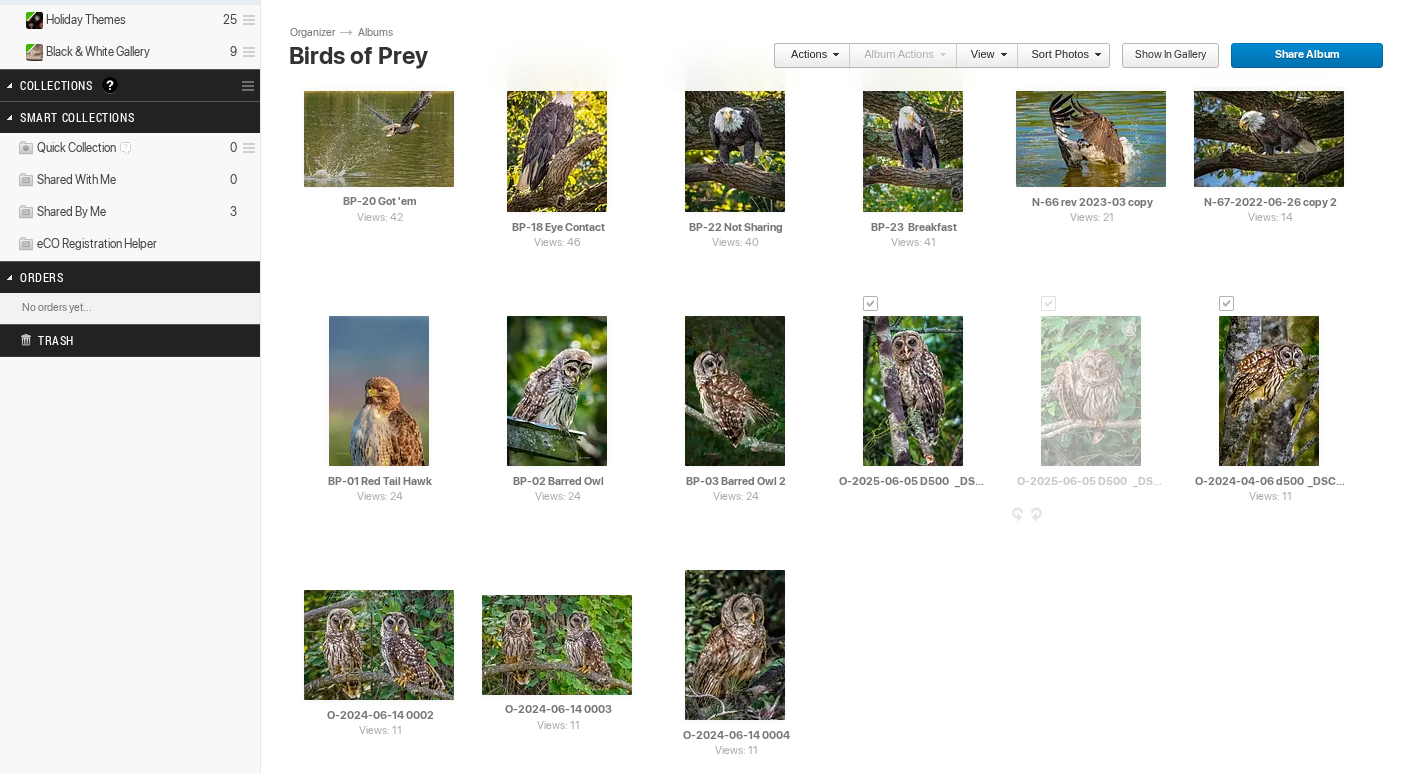 click at bounding box center [1049, 304] 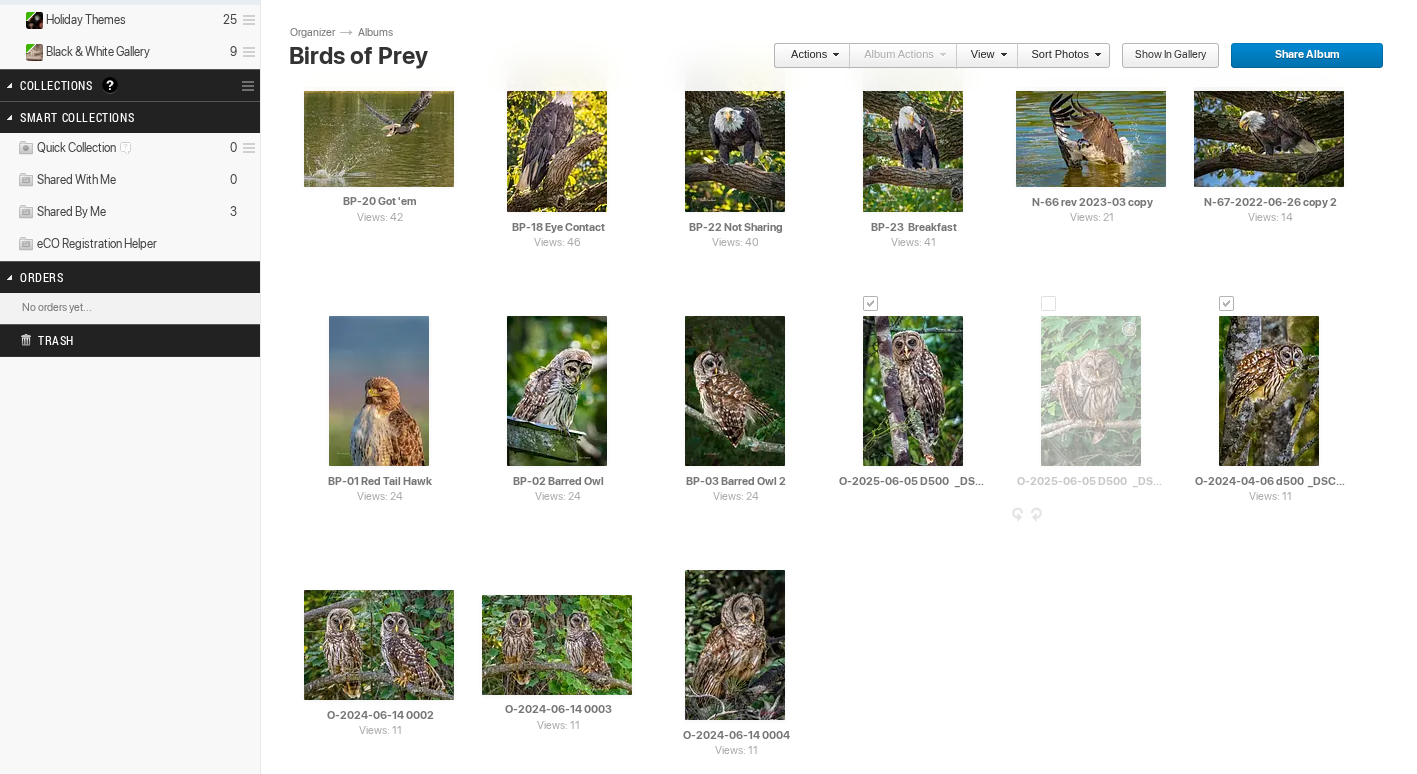 click on "AI [DATE] [NUMBER]   _DSC_0953
HTML:
Direct:
Forum:
Photo ID:
22772565
More..." at bounding box center (1091, 391) 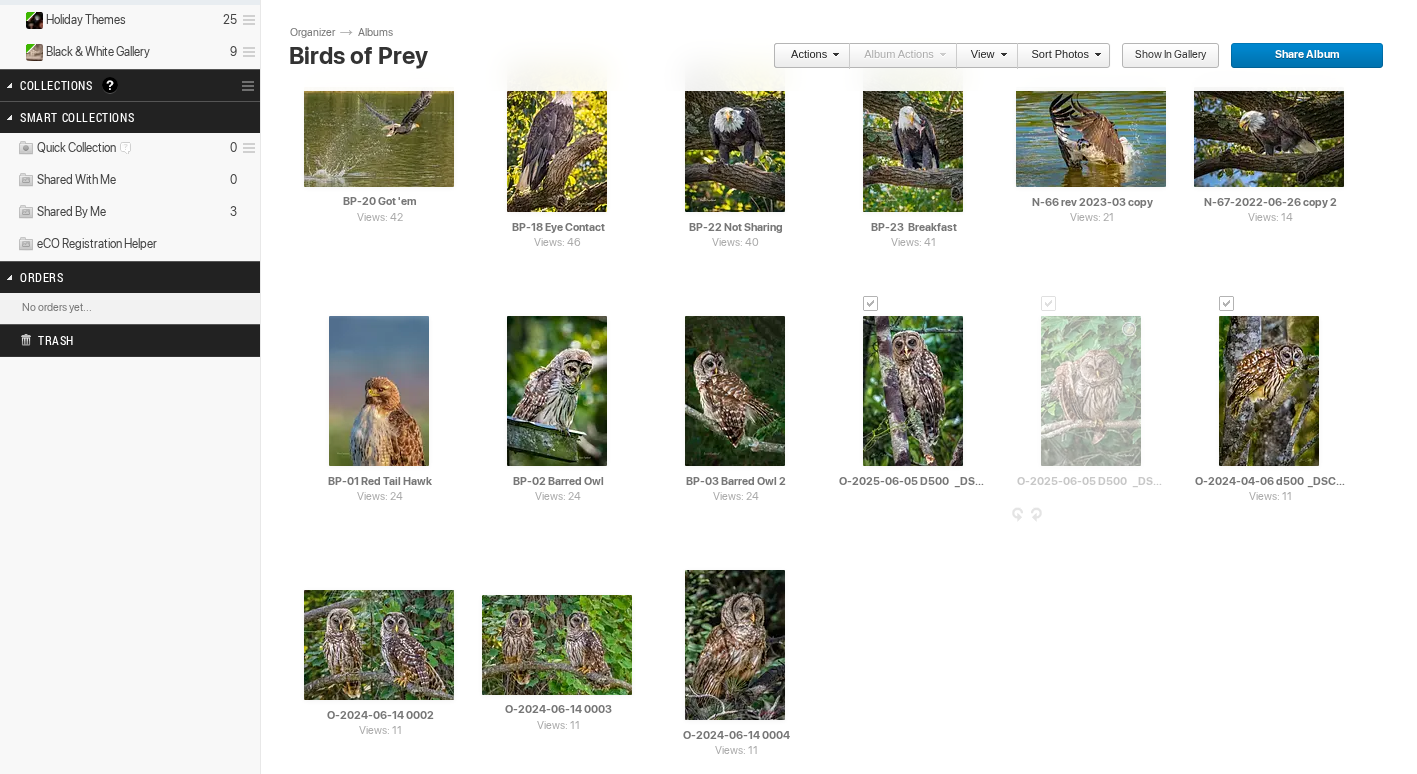 click at bounding box center (1164, 516) 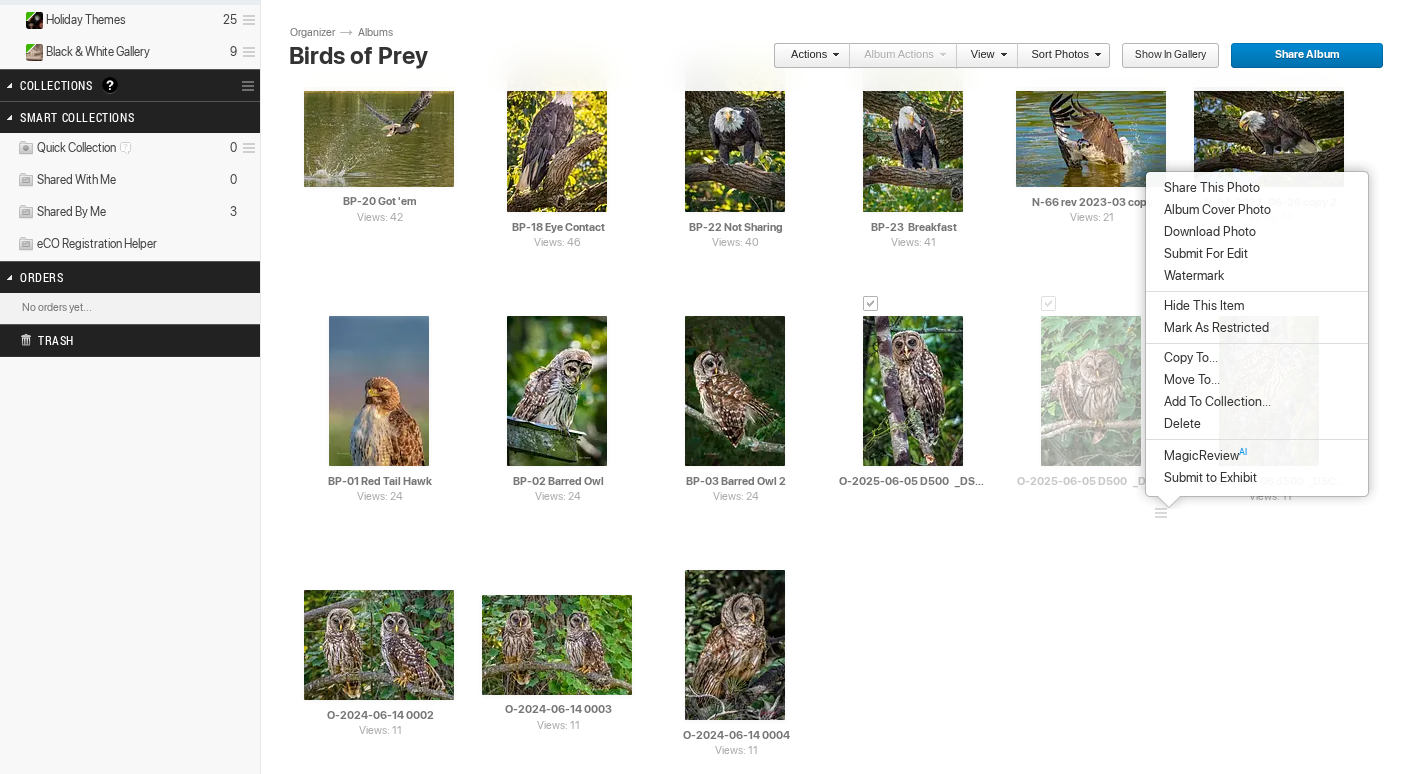 click on "Drop your photos here Upload to this album
Views: 43 AI N-49 rev [YEAR]
HTML:
Direct:
Forum:
Photo ID:
20402990
More..." at bounding box center (846, 149) 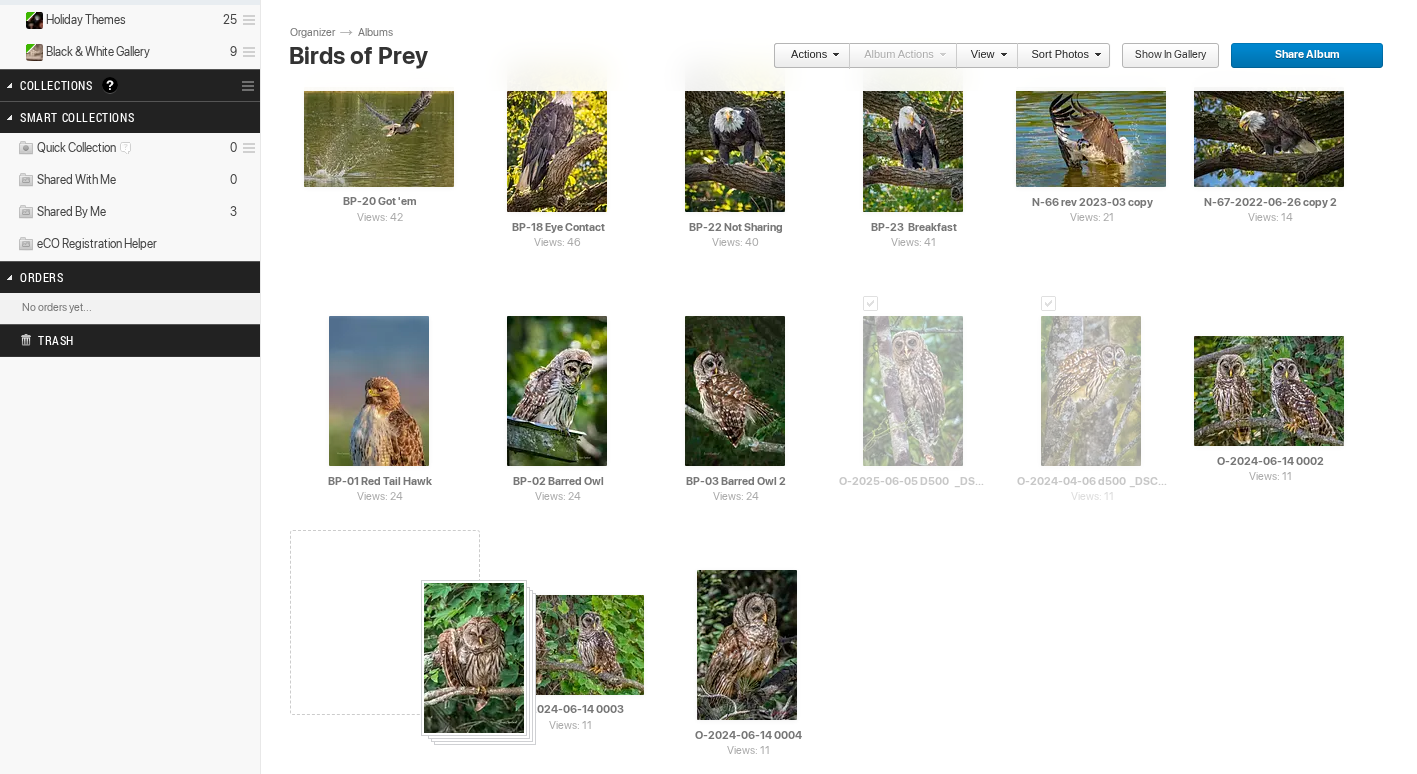 drag, startPoint x: 1087, startPoint y: 403, endPoint x: 419, endPoint y: 580, distance: 691.0521 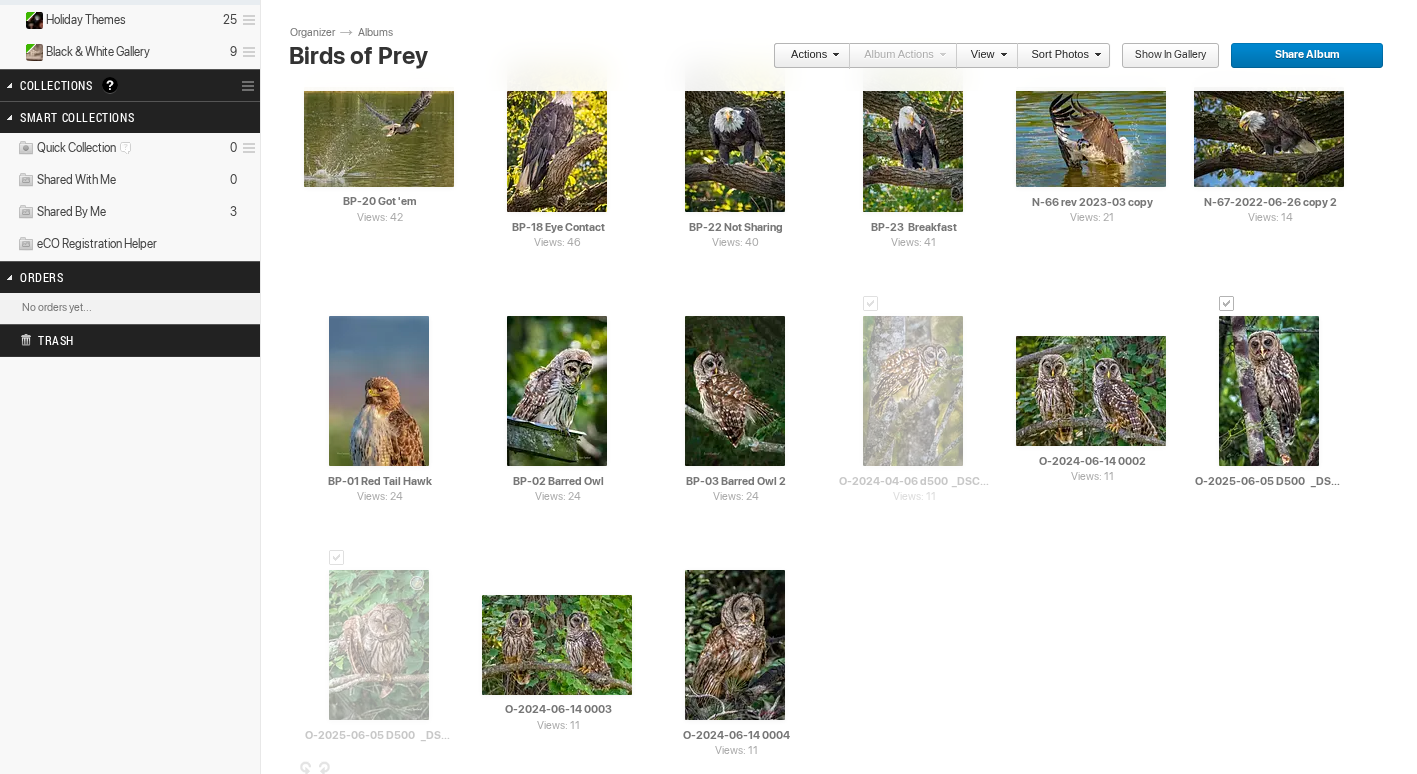 click at bounding box center (452, 770) 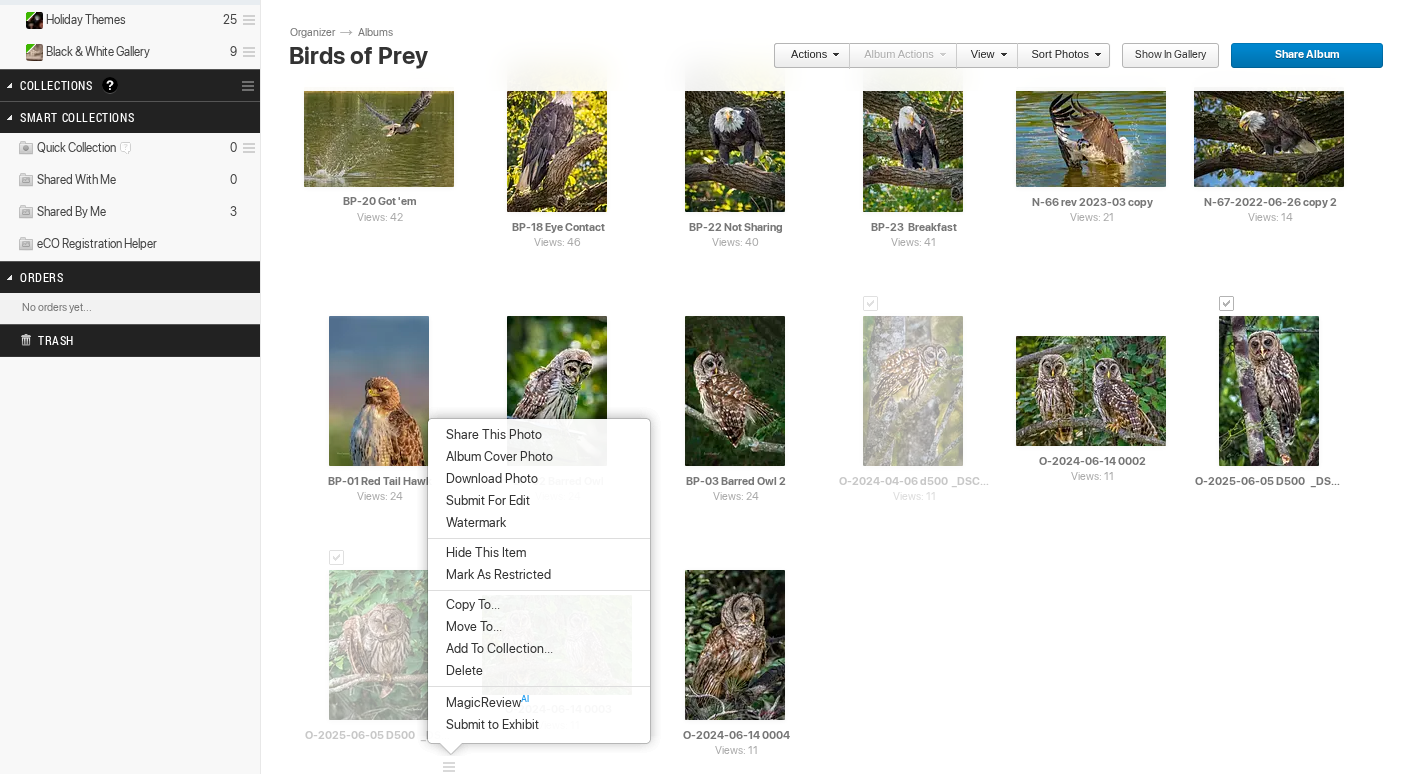click on "Delete" at bounding box center (461, 671) 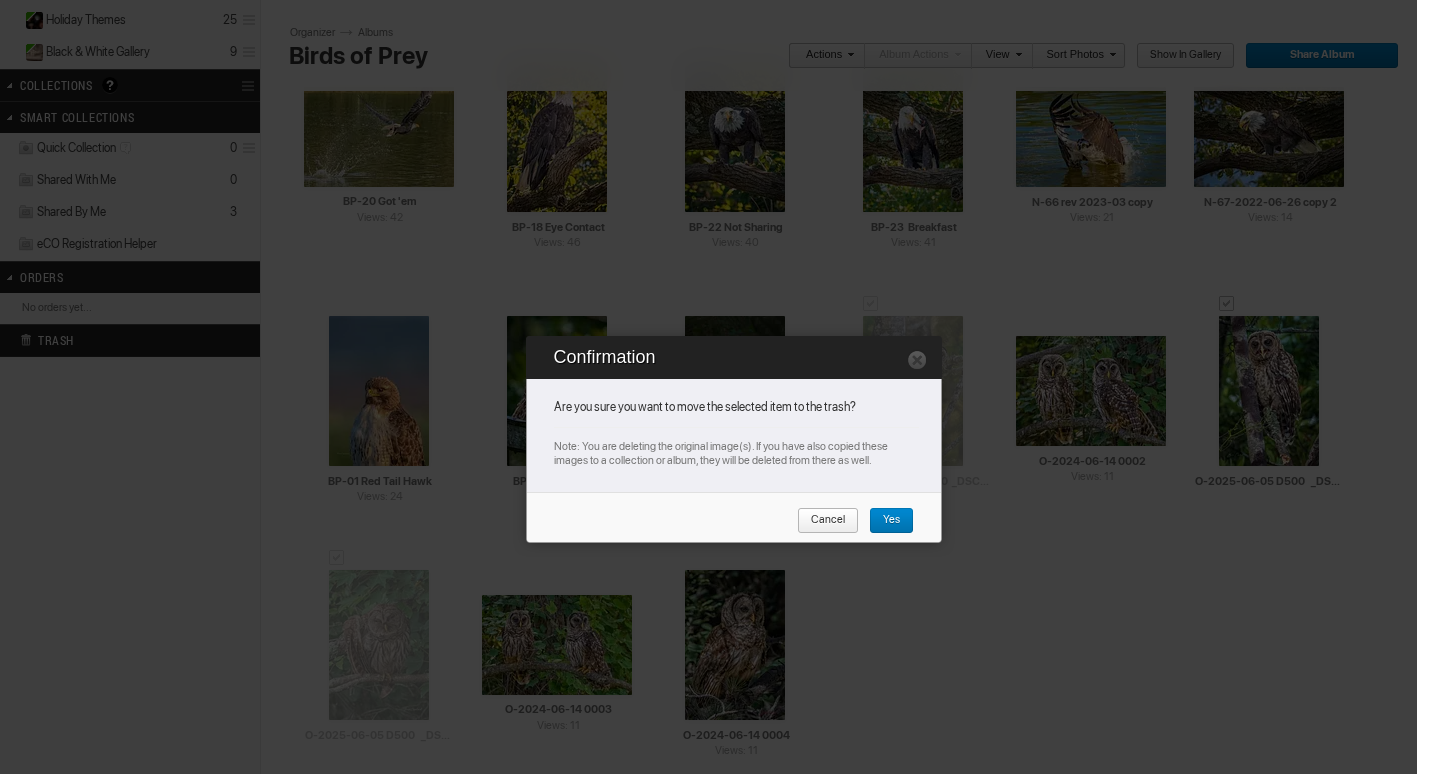 click on "Yes" at bounding box center (884, 521) 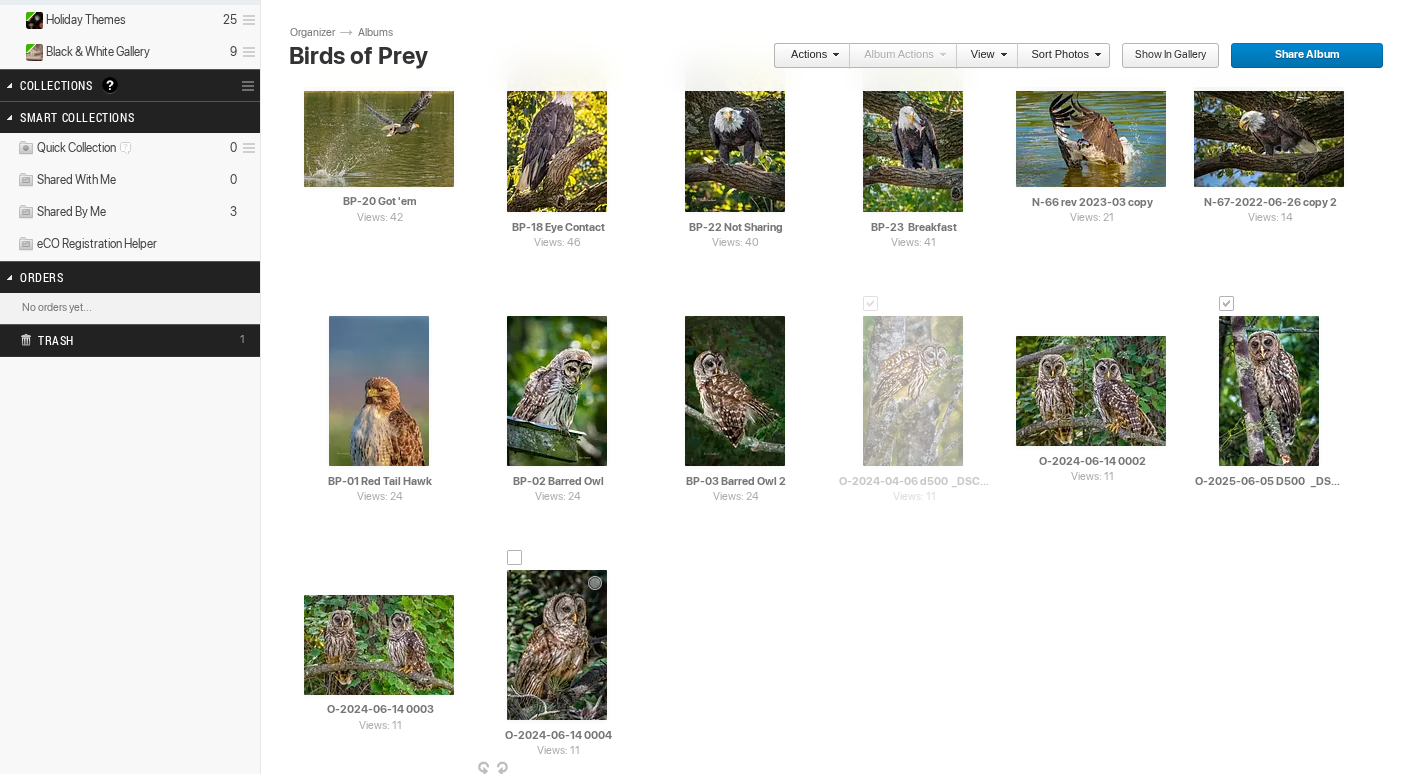 click at bounding box center [557, 645] 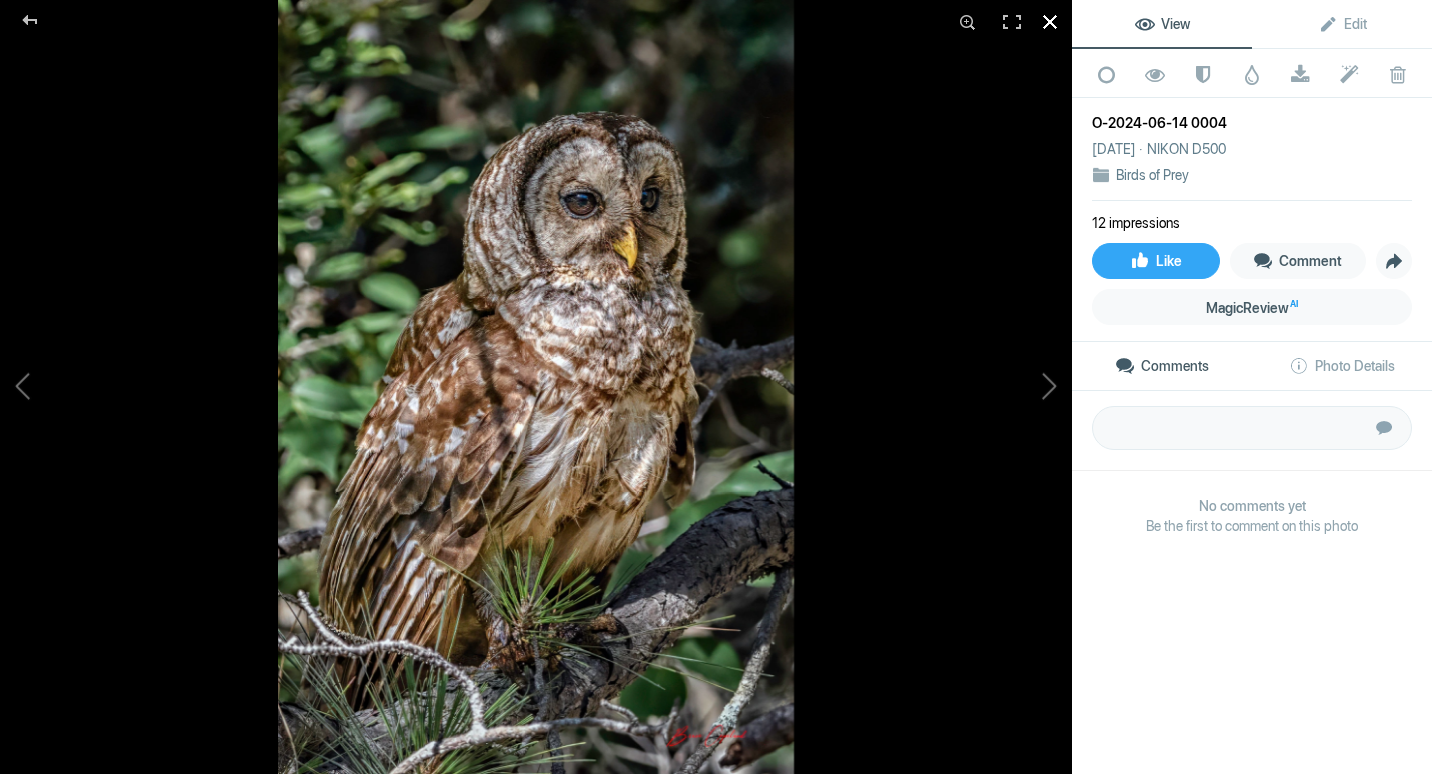 click 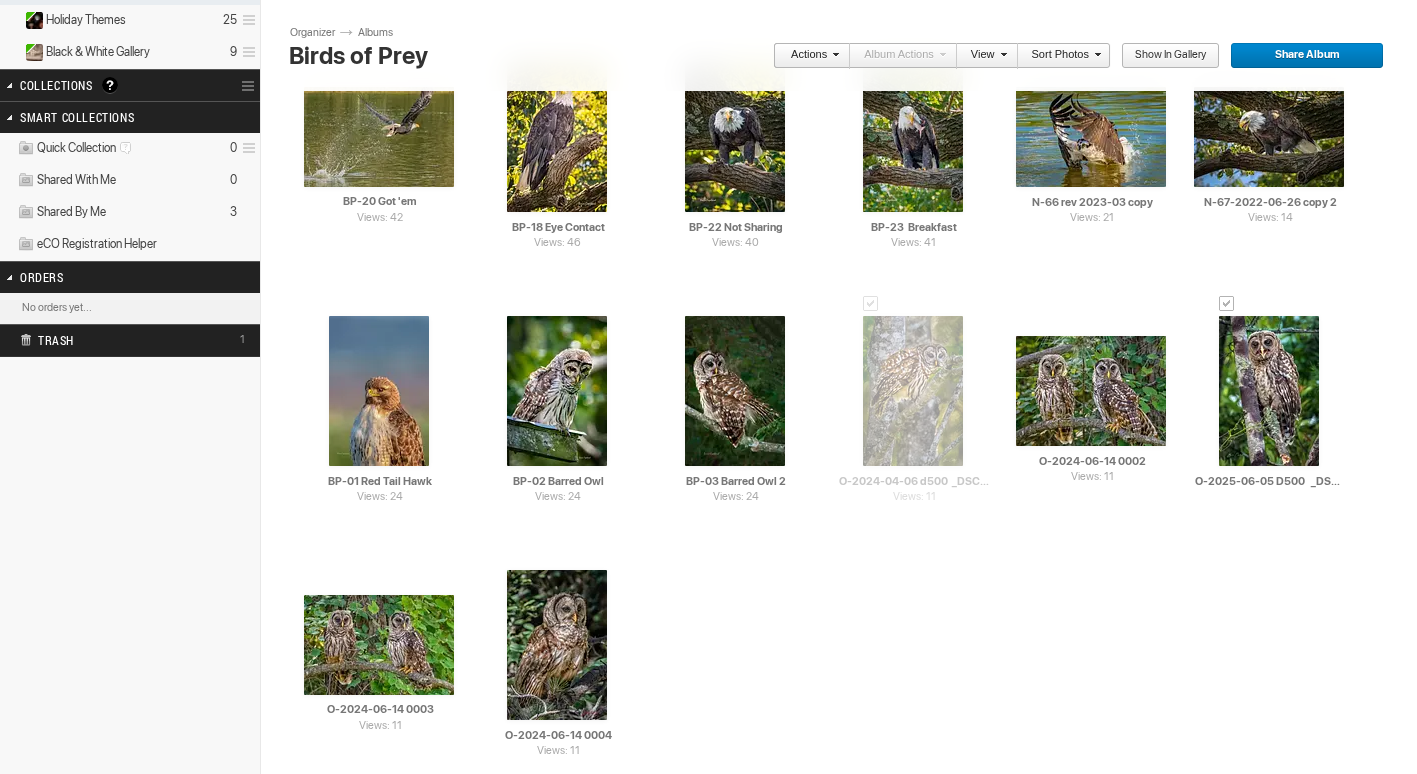 click on "View" at bounding box center (987, 56) 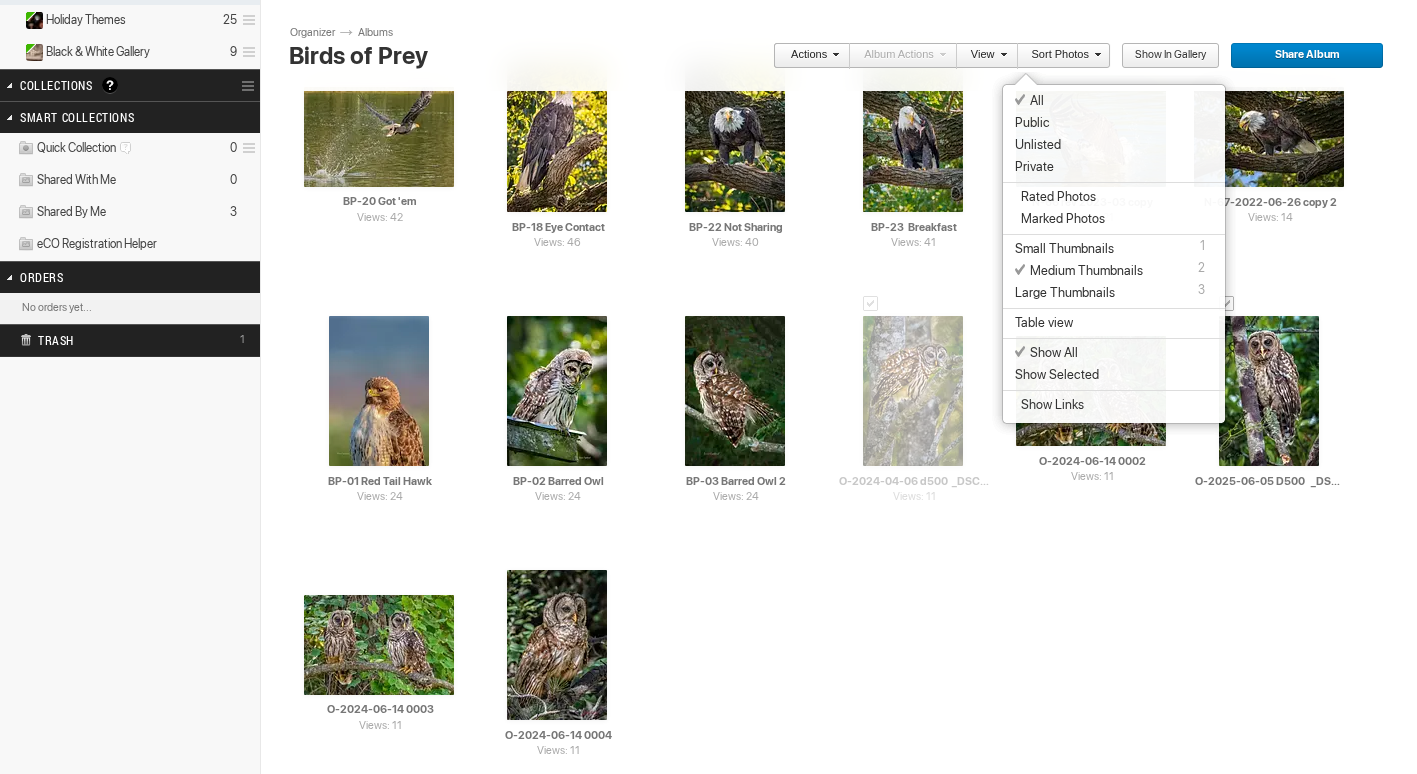 click on "Show in Gallery" at bounding box center [1163, 56] 